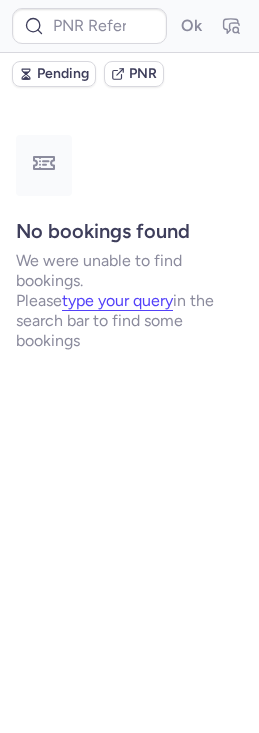 scroll, scrollTop: 0, scrollLeft: 0, axis: both 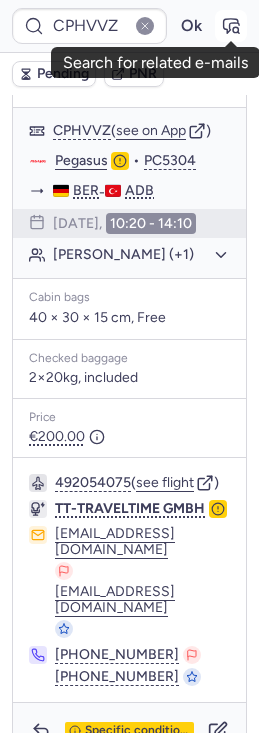 click 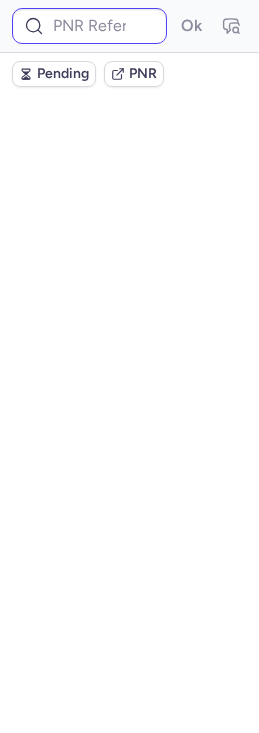 scroll, scrollTop: 0, scrollLeft: 0, axis: both 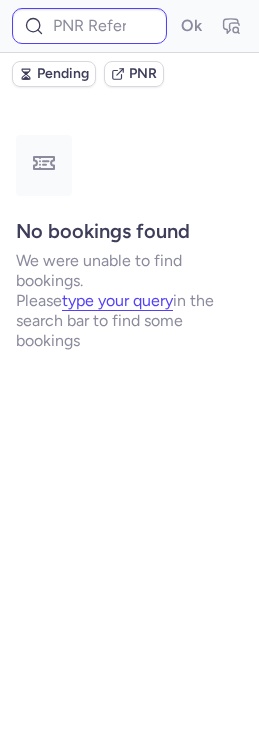 type on "CPVWAD" 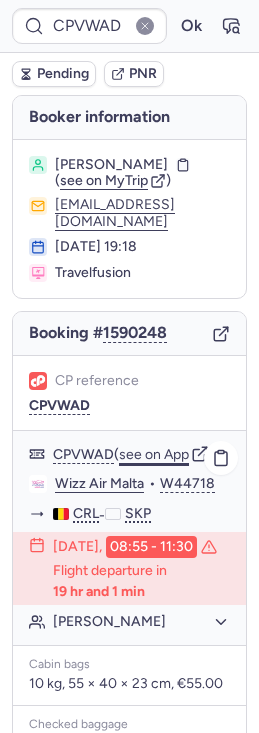 click on "see on App" 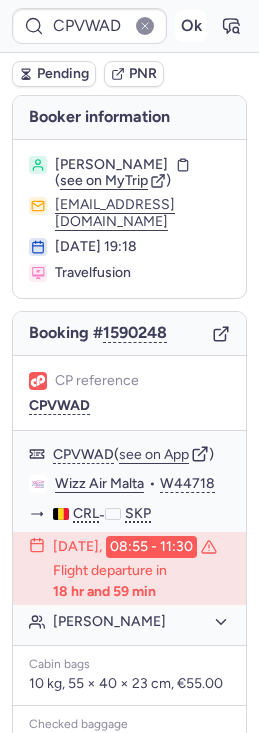 click on "Ok" at bounding box center (191, 26) 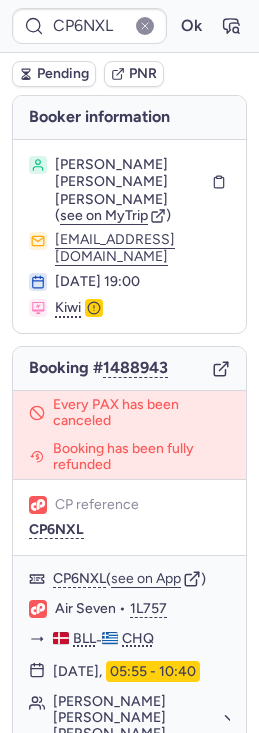 type on "CPZ377" 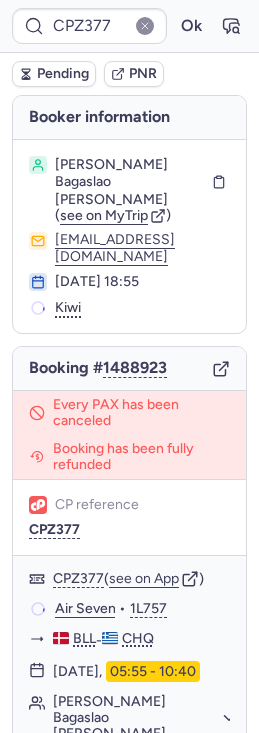 type on "DT1752755816475697" 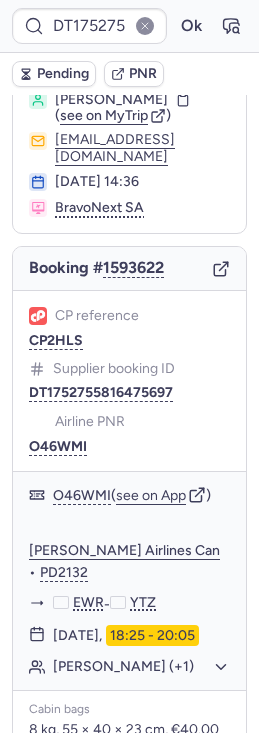 scroll, scrollTop: 26, scrollLeft: 0, axis: vertical 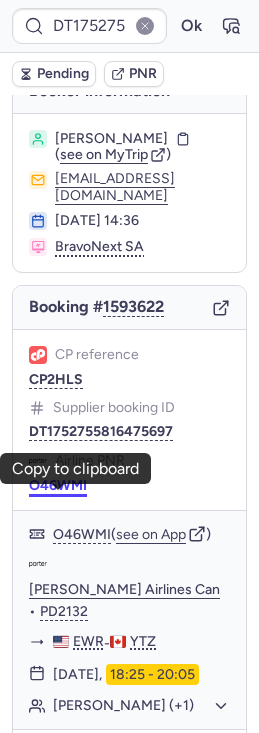 click on "O46WMI" at bounding box center (58, 486) 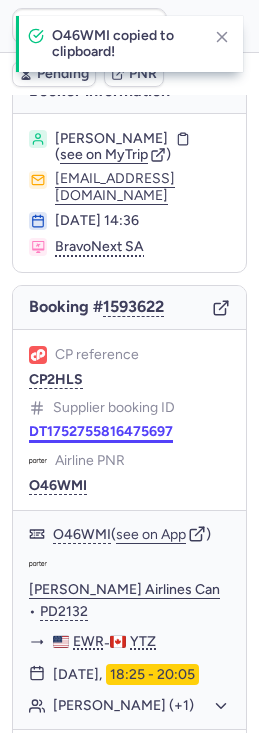 click on "DT1752755816475697" at bounding box center [101, 432] 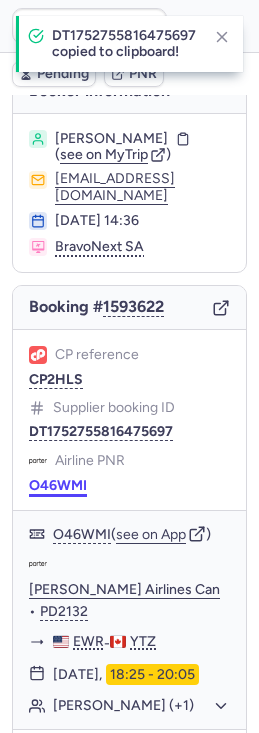 click on "O46WMI" at bounding box center [58, 486] 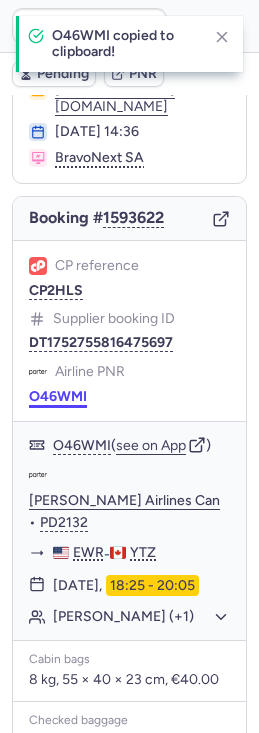 scroll, scrollTop: 122, scrollLeft: 0, axis: vertical 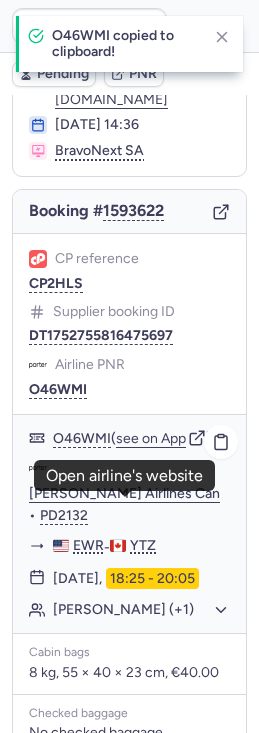 click on "[PERSON_NAME] Airlines Canada Limited" 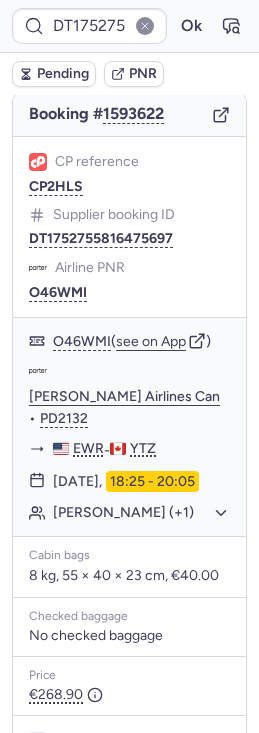 scroll, scrollTop: 246, scrollLeft: 0, axis: vertical 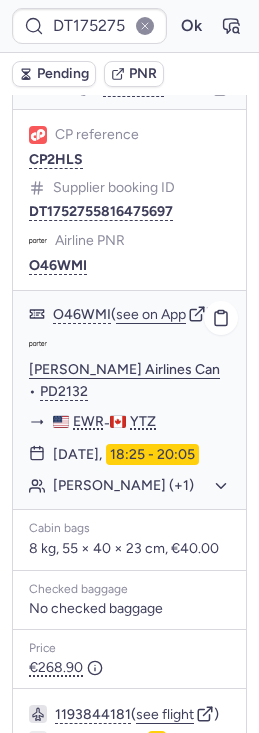 click on "[PERSON_NAME] (+1)" 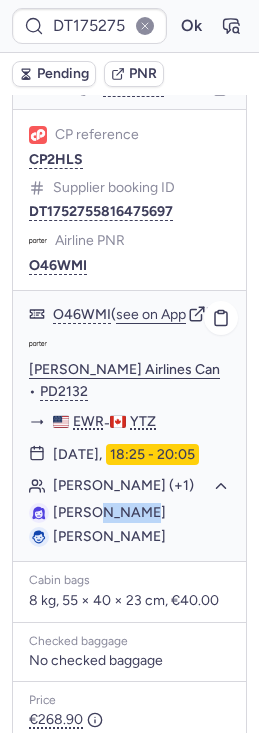 drag, startPoint x: 91, startPoint y: 542, endPoint x: 156, endPoint y: 542, distance: 65 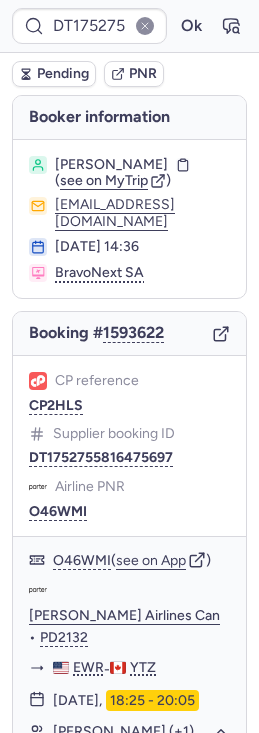 scroll, scrollTop: 485, scrollLeft: 0, axis: vertical 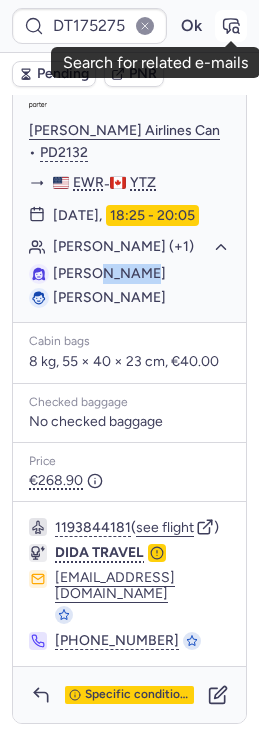 click 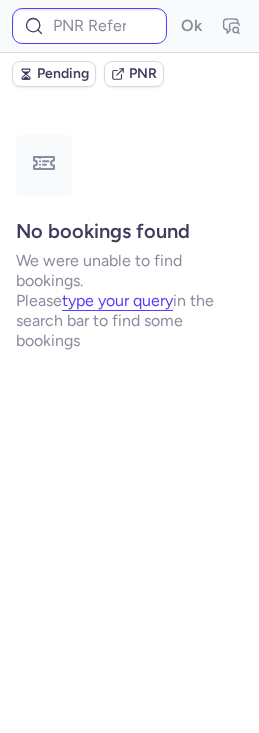scroll, scrollTop: 0, scrollLeft: 0, axis: both 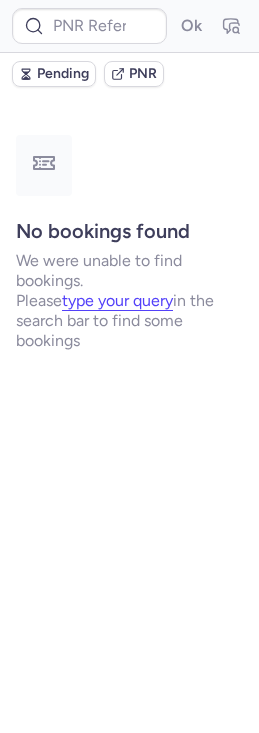type on "DT1752755816475697" 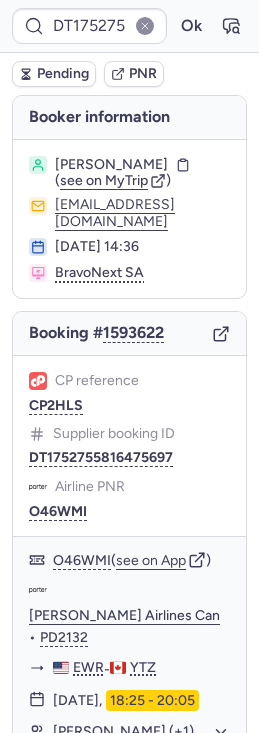 scroll, scrollTop: 433, scrollLeft: 0, axis: vertical 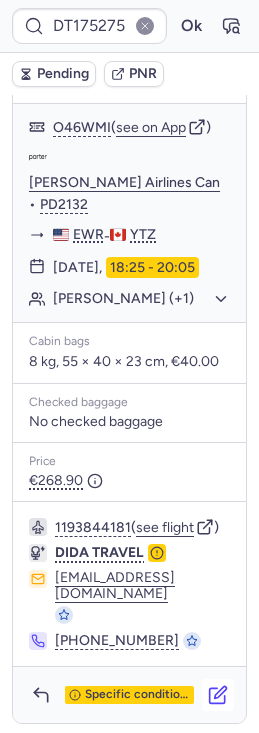 click 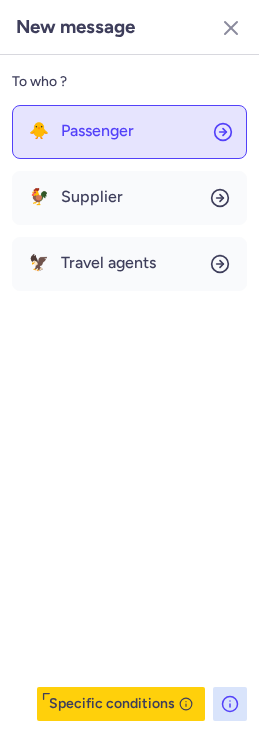 click on "🐥 Passenger" 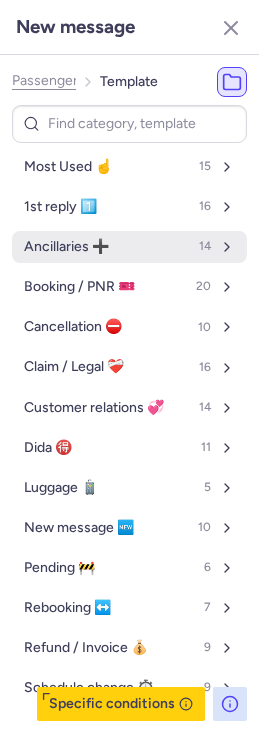 click on "Ancillaries ➕ 14" at bounding box center (129, 247) 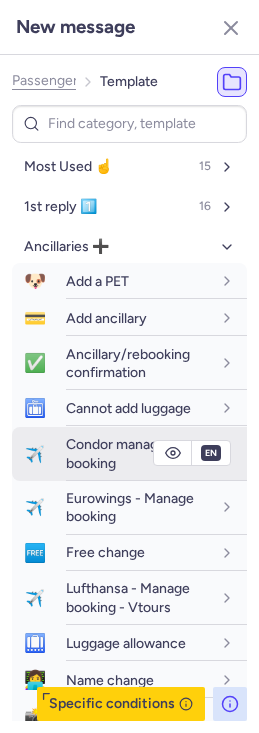 click on "Condor manage booking" at bounding box center [138, 453] 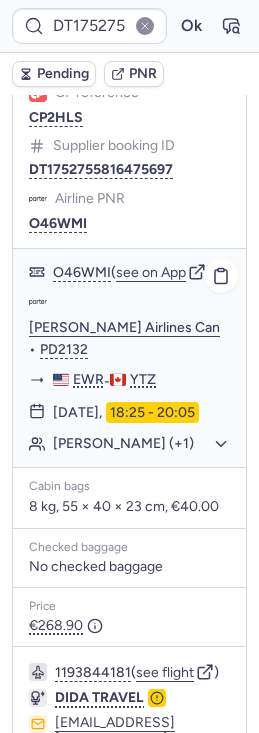 scroll, scrollTop: 273, scrollLeft: 0, axis: vertical 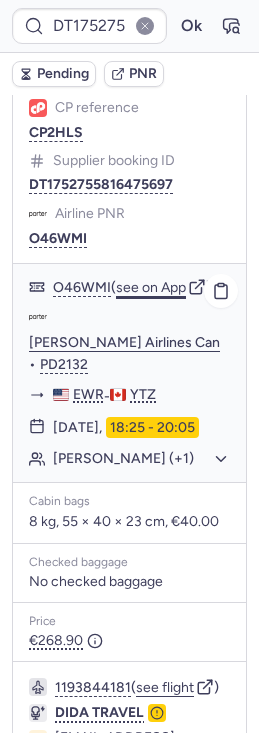 click on "see on App" 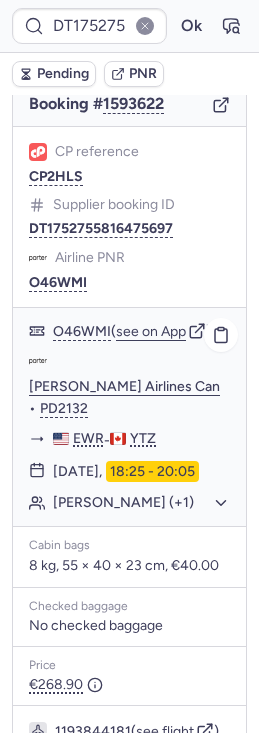 scroll, scrollTop: 211, scrollLeft: 0, axis: vertical 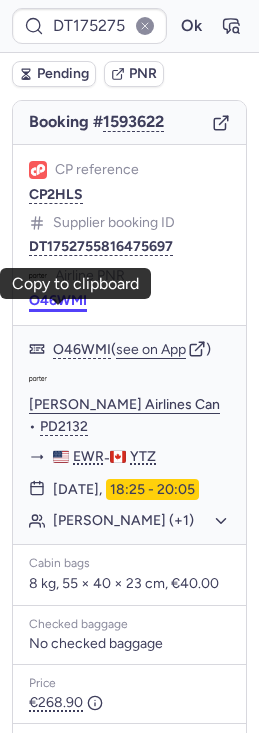click on "O46WMI" at bounding box center (58, 301) 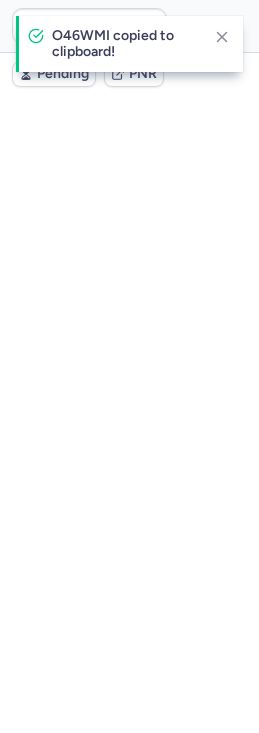 scroll, scrollTop: 0, scrollLeft: 0, axis: both 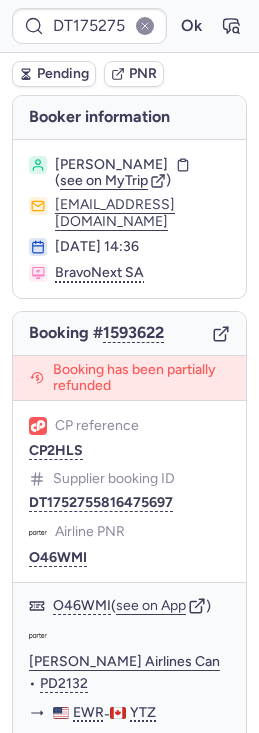 type on "CPF4JR" 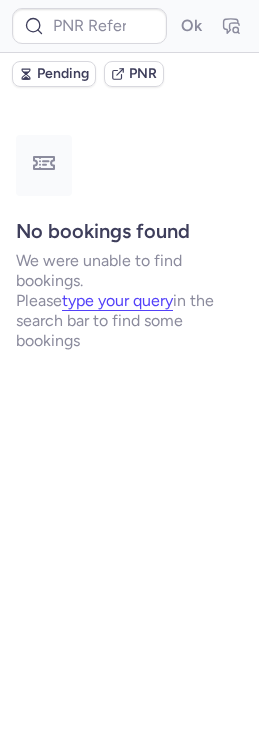 type on "CPXVQM" 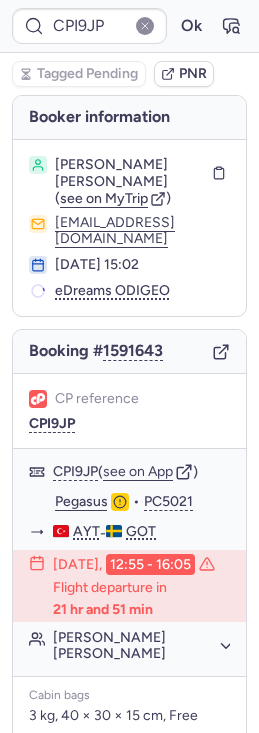 type on "CPEVPF" 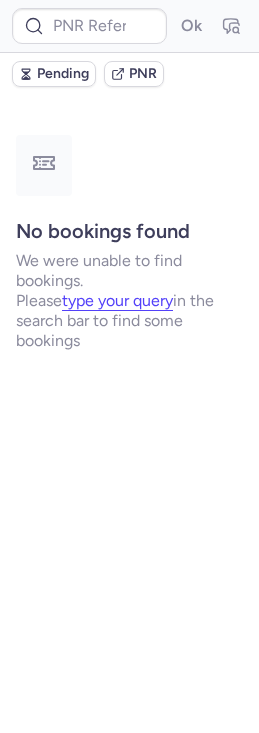 type on "CP4QHS" 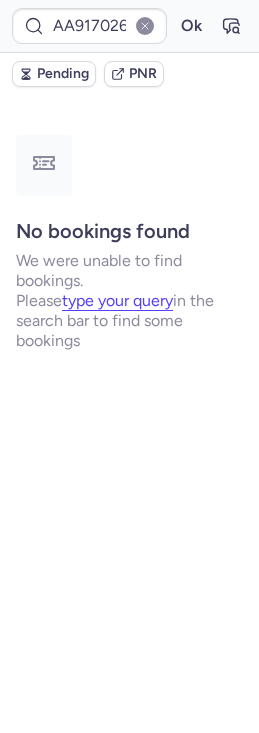 type on "CPHVVZ" 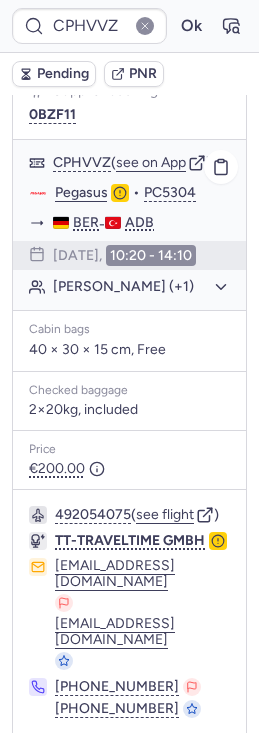 scroll, scrollTop: 393, scrollLeft: 0, axis: vertical 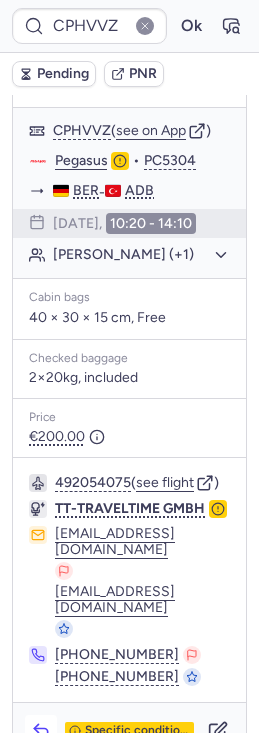 click 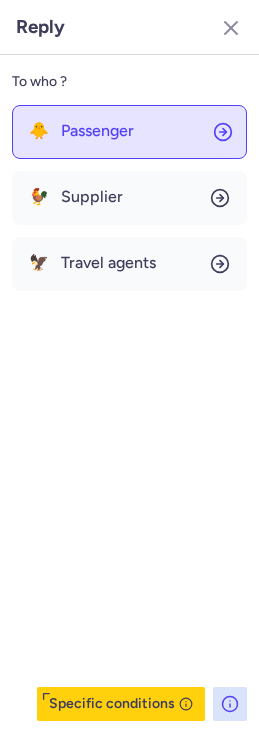 click on "🐥 Passenger" 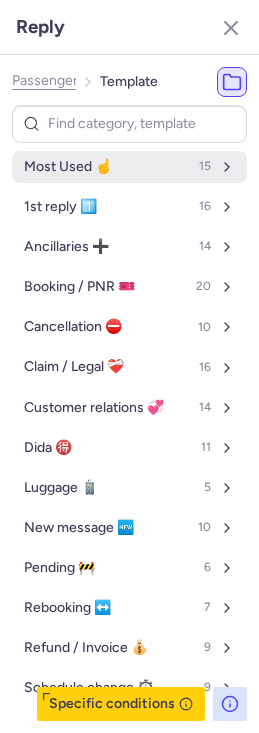 click on "Most Used ☝️" at bounding box center [68, 167] 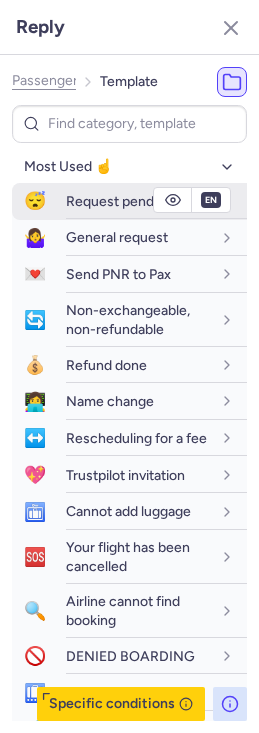 click on "Request pending" at bounding box center (119, 201) 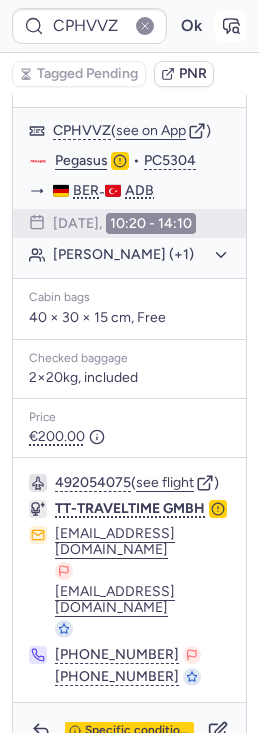 click 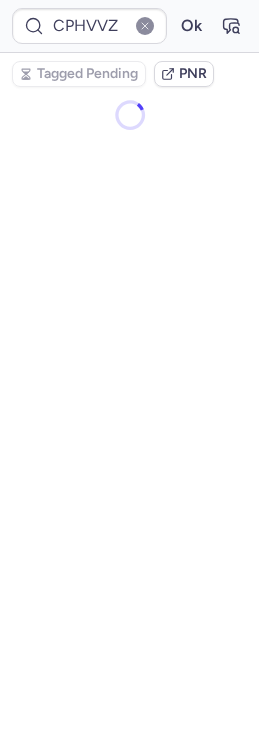scroll, scrollTop: 0, scrollLeft: 0, axis: both 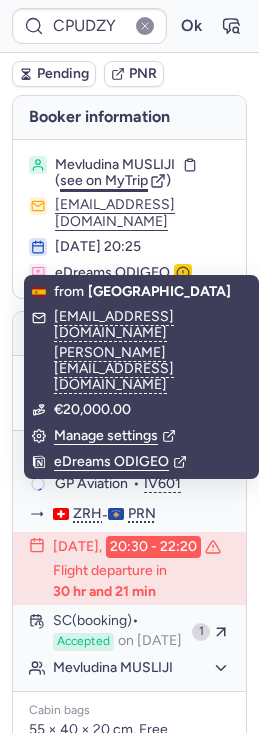click on "see on MyTrip" at bounding box center (104, 180) 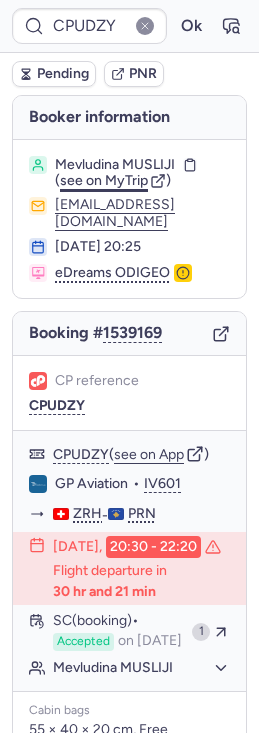 click on "see on MyTrip" at bounding box center (104, 180) 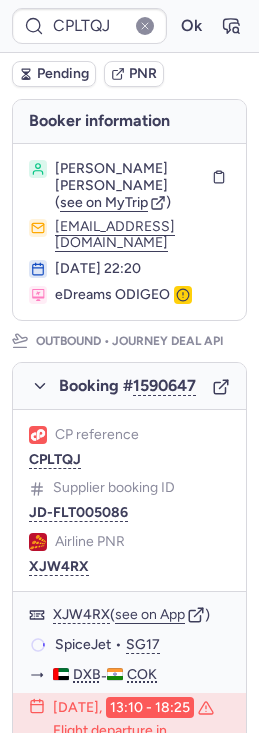 scroll, scrollTop: 154, scrollLeft: 0, axis: vertical 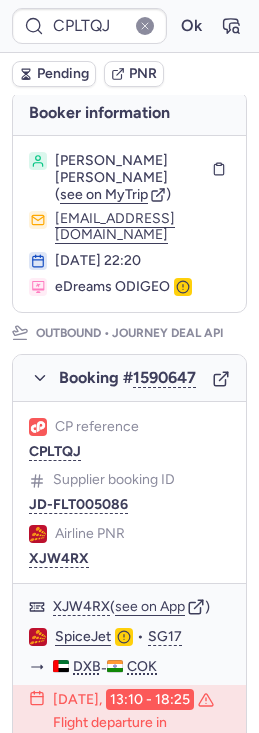 type on "CP2M9Y" 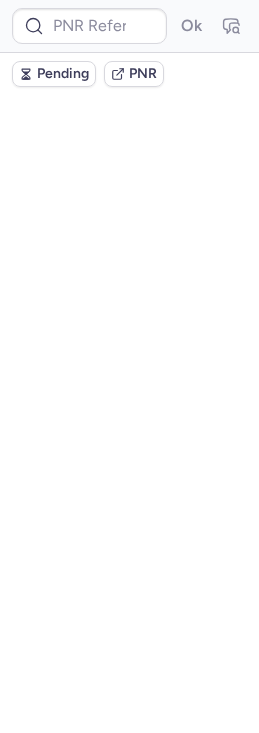 scroll, scrollTop: 0, scrollLeft: 0, axis: both 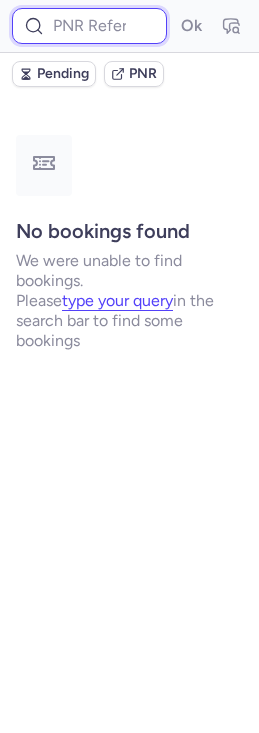 click at bounding box center [89, 26] 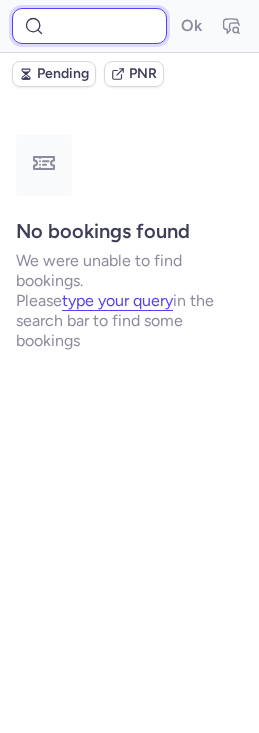 paste on "SGB8J3" 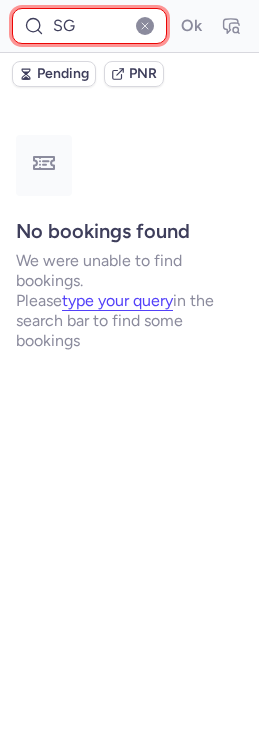type on "S" 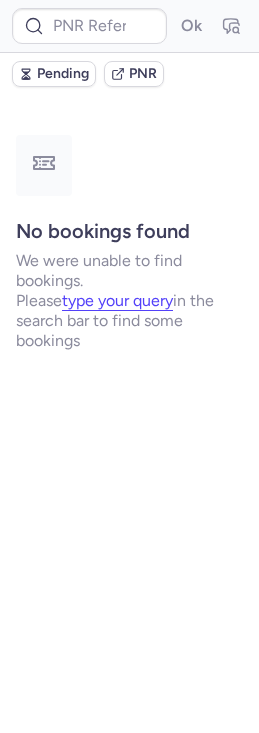 type on "CPH7AN" 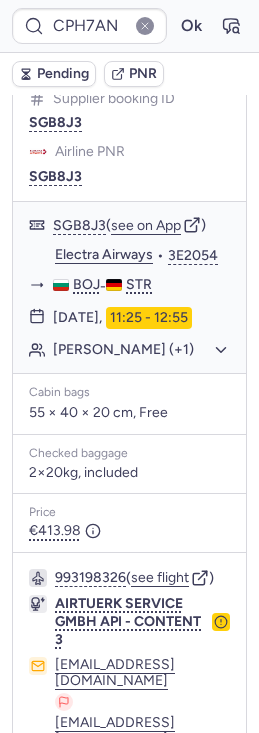 scroll, scrollTop: 432, scrollLeft: 0, axis: vertical 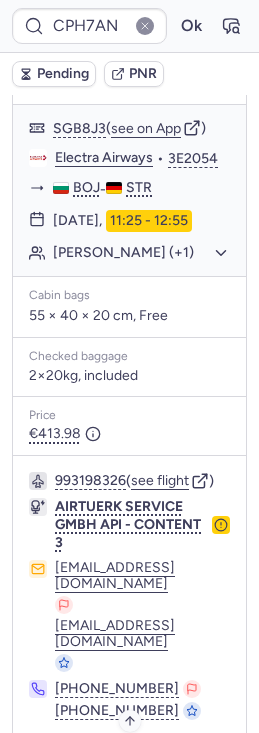 click on "Specific conditions" at bounding box center [137, 765] 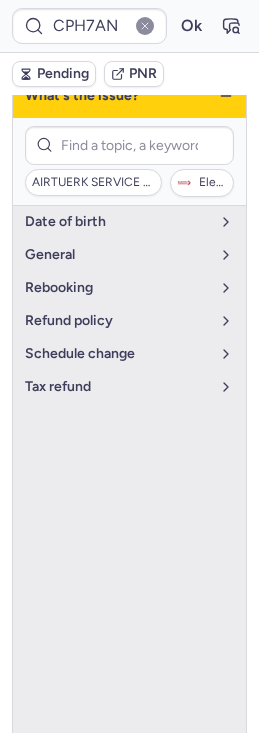 scroll, scrollTop: 281, scrollLeft: 0, axis: vertical 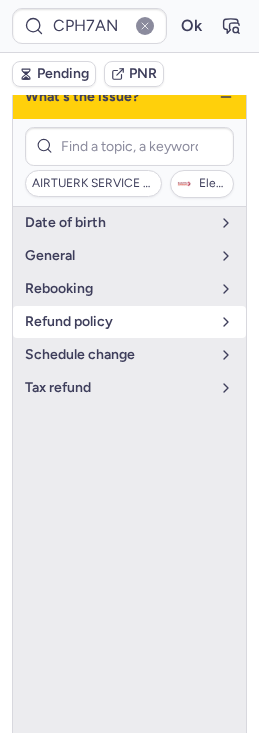 click on "refund policy" at bounding box center (117, 322) 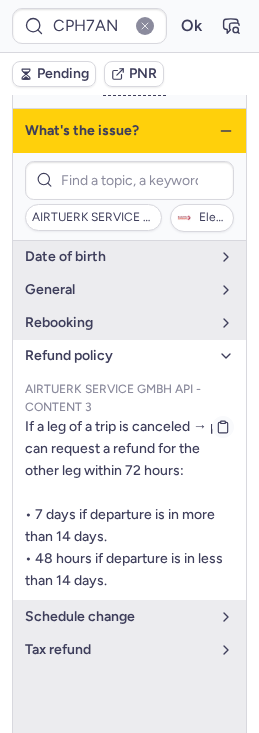 scroll, scrollTop: 231, scrollLeft: 0, axis: vertical 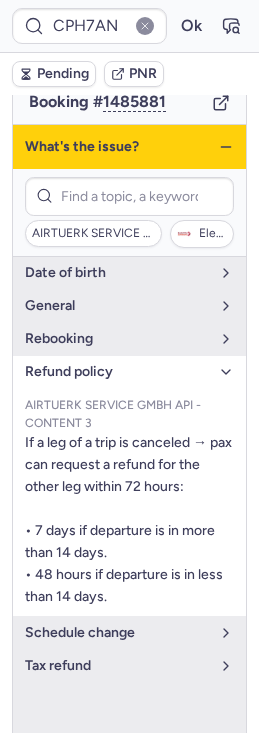 click on "refund policy" at bounding box center (117, 372) 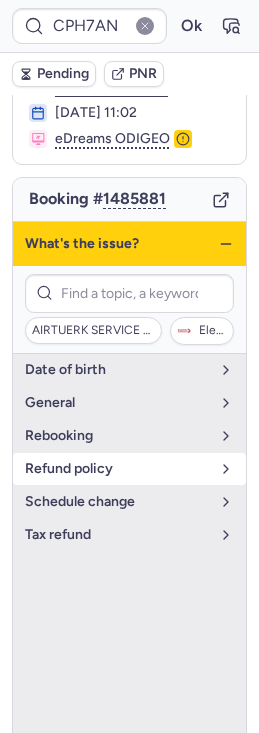 scroll, scrollTop: 111, scrollLeft: 0, axis: vertical 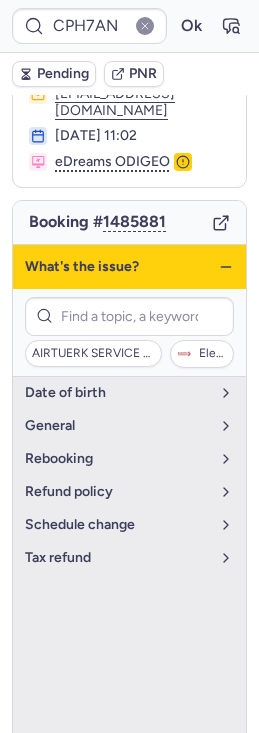 click 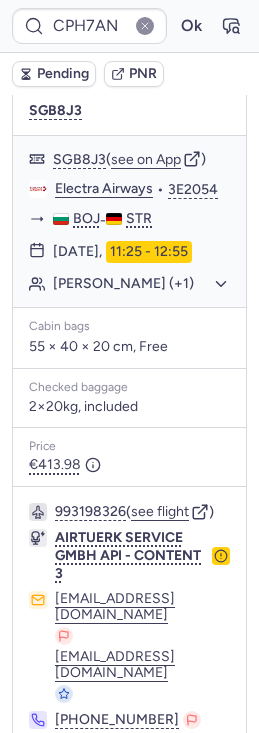 scroll, scrollTop: 432, scrollLeft: 0, axis: vertical 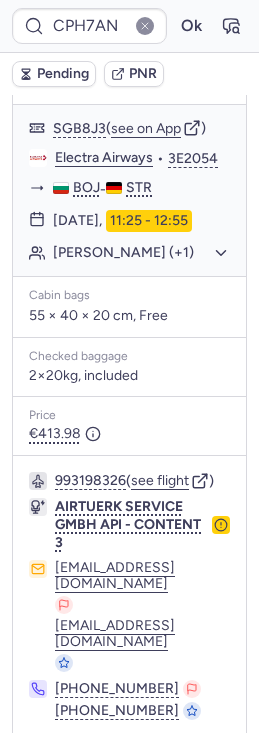 click 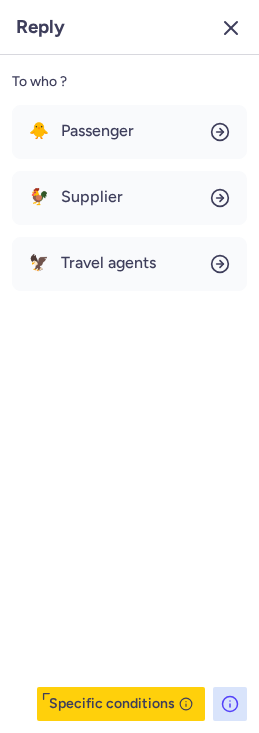 click 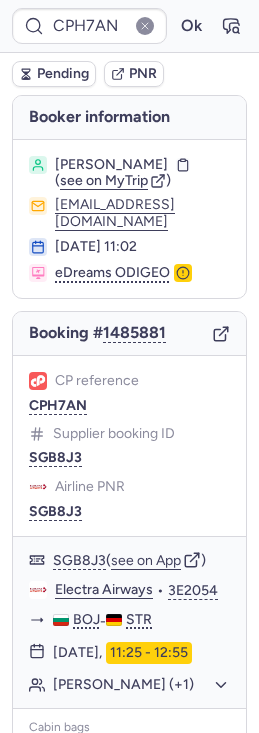 scroll, scrollTop: 432, scrollLeft: 0, axis: vertical 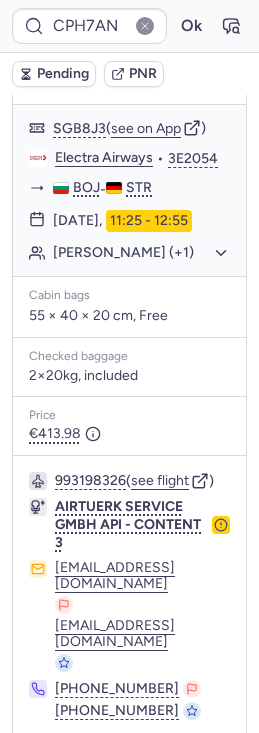 click 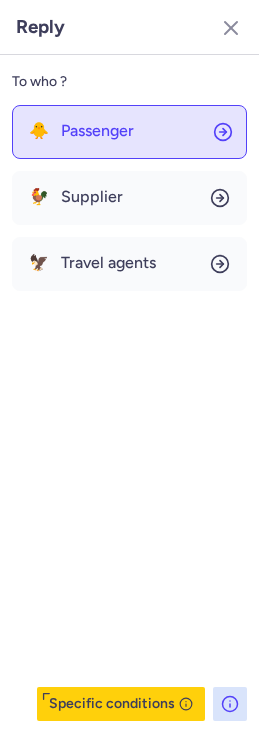 click on "🐥 Passenger" 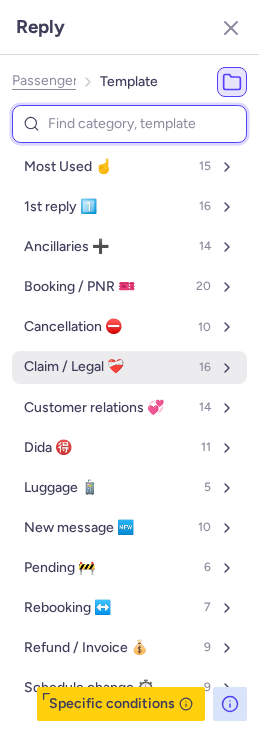 scroll, scrollTop: 25, scrollLeft: 0, axis: vertical 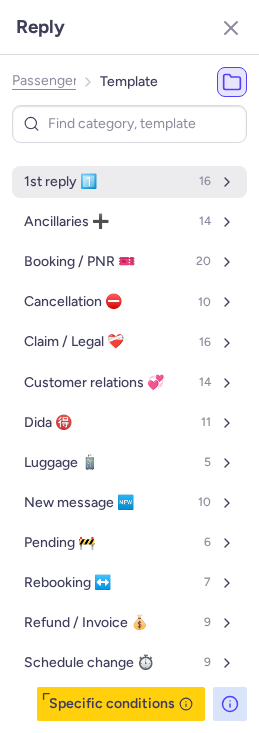 click on "1st reply 1️⃣ 16" at bounding box center [129, 182] 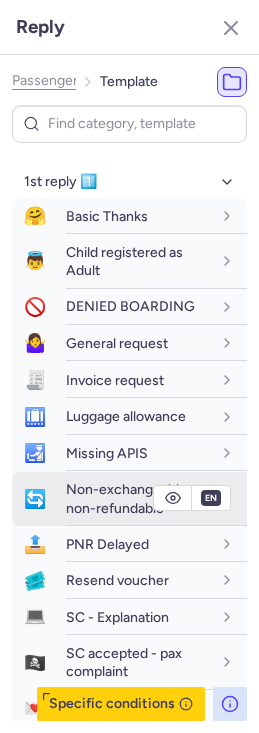 click on "Non-exchangeable, non-refundable" at bounding box center (128, 498) 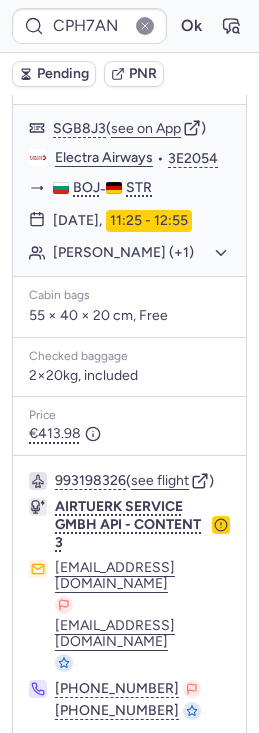 click on "Specific conditions" at bounding box center [129, 765] 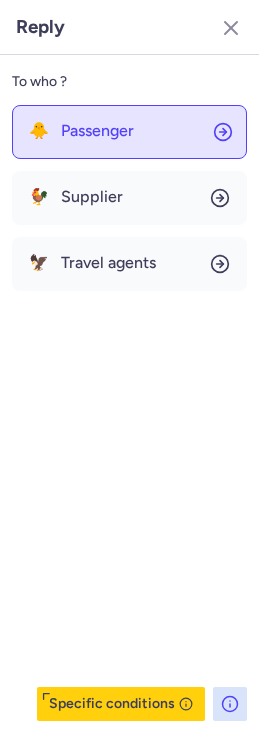 click on "🐥 Passenger" 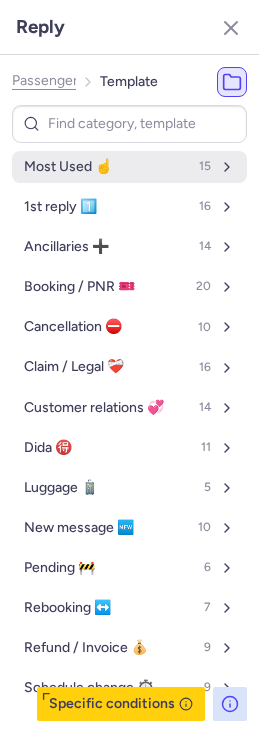 click on "Most Used ☝️" at bounding box center [68, 167] 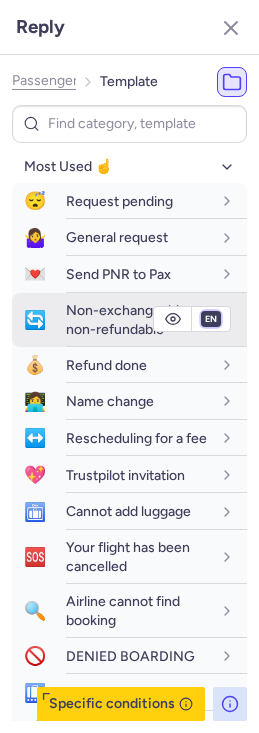 click on "fr en de nl pt es it ru" at bounding box center (211, 319) 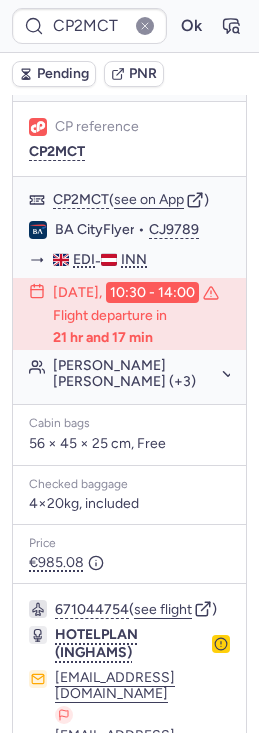 scroll, scrollTop: 0, scrollLeft: 0, axis: both 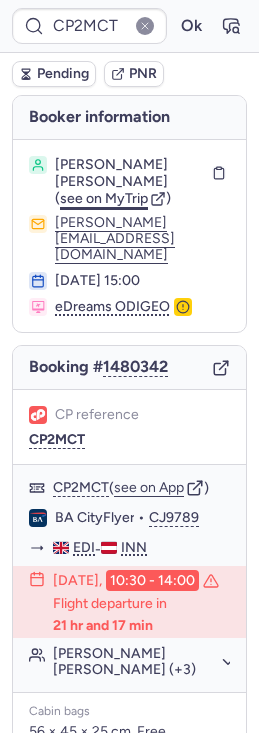 click on "see on MyTrip" at bounding box center (104, 198) 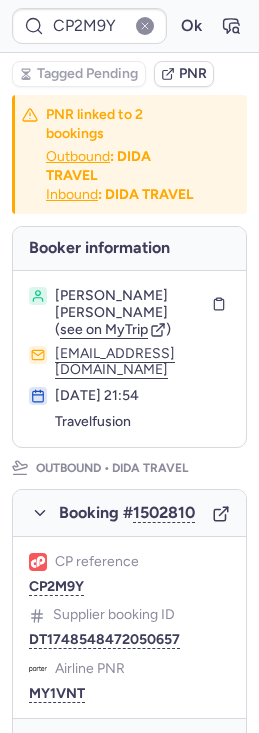 type on "CPO3YG" 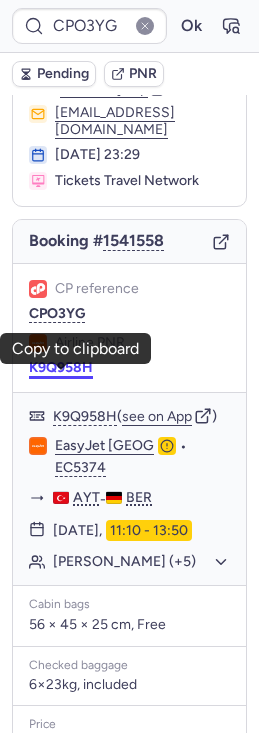 scroll, scrollTop: 113, scrollLeft: 0, axis: vertical 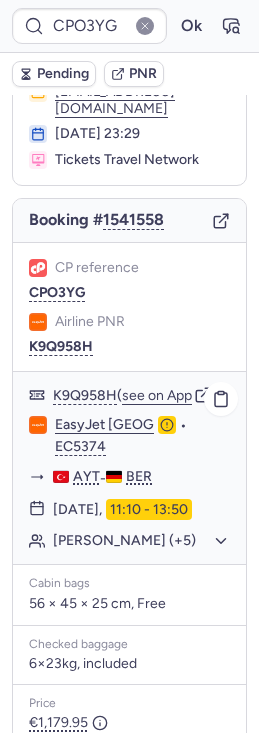 click on "[PERSON_NAME] (+5)" 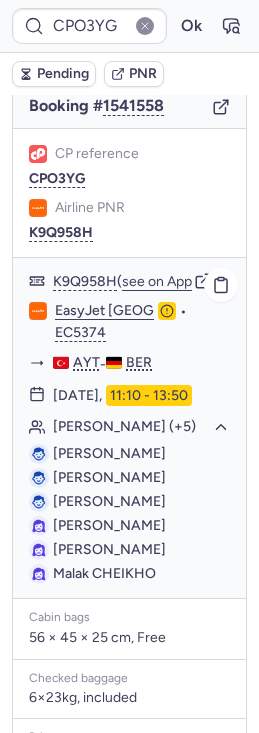 scroll, scrollTop: 208, scrollLeft: 0, axis: vertical 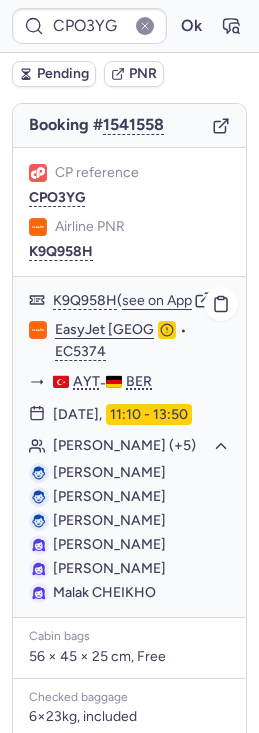 click on "[PERSON_NAME] (+5)" 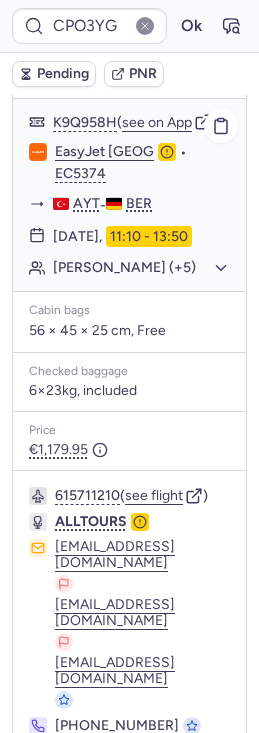 scroll, scrollTop: 435, scrollLeft: 0, axis: vertical 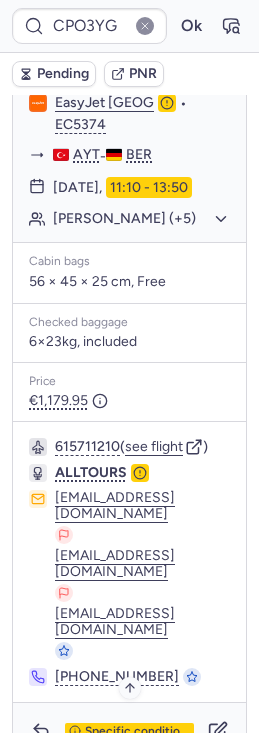 click on "Specific conditions" at bounding box center [137, 732] 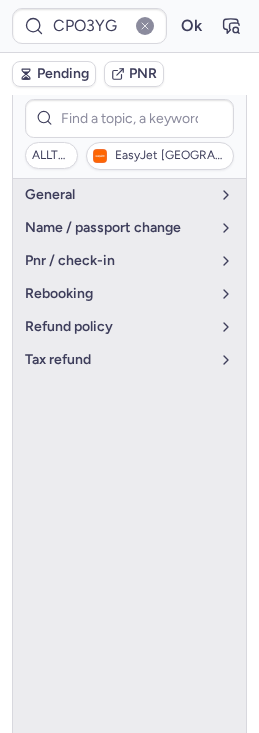 scroll, scrollTop: 308, scrollLeft: 0, axis: vertical 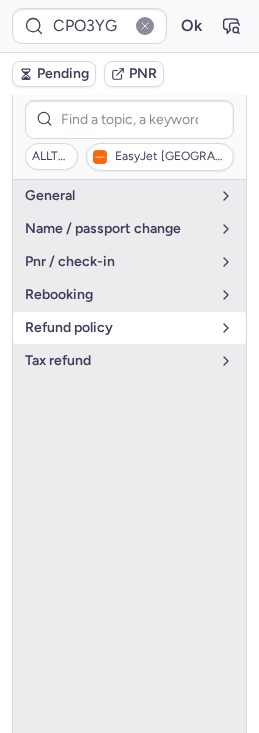 click on "refund policy" at bounding box center [117, 328] 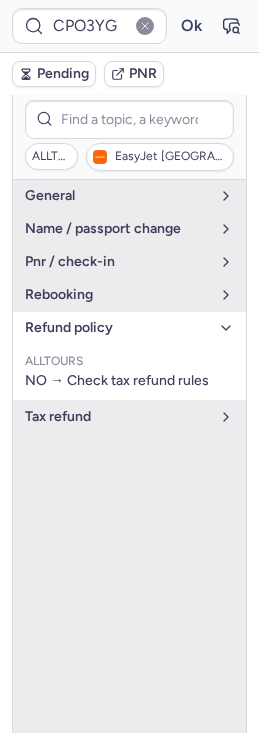 click on "refund policy" at bounding box center [117, 328] 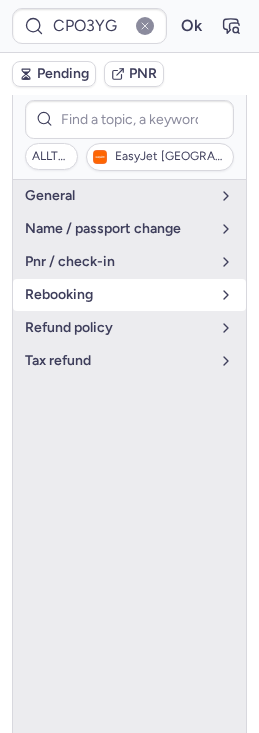 click on "rebooking" at bounding box center (117, 295) 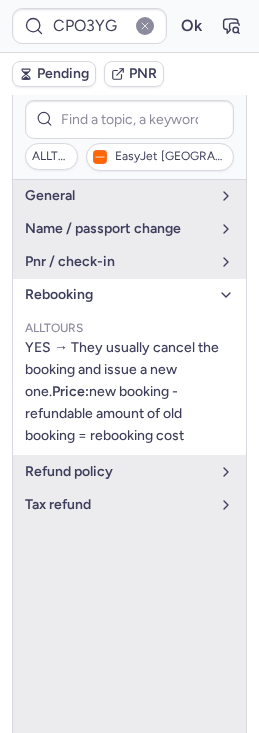 click on "rebooking" at bounding box center (117, 295) 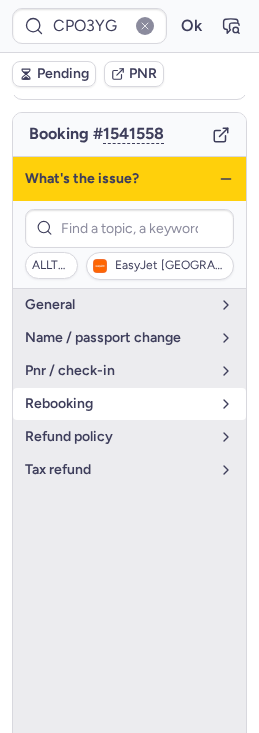 scroll, scrollTop: 198, scrollLeft: 0, axis: vertical 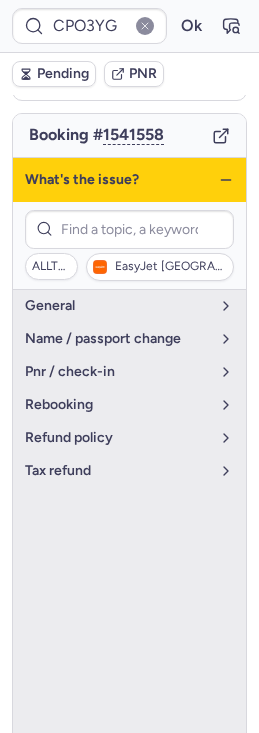 click 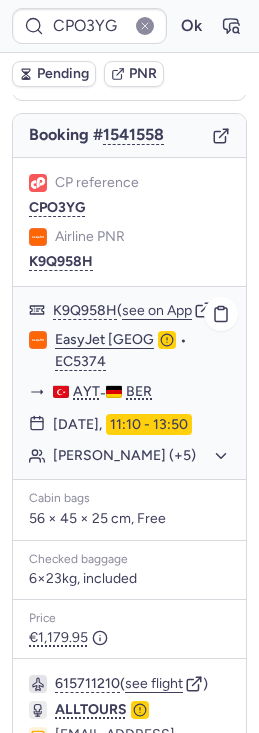 scroll, scrollTop: 435, scrollLeft: 0, axis: vertical 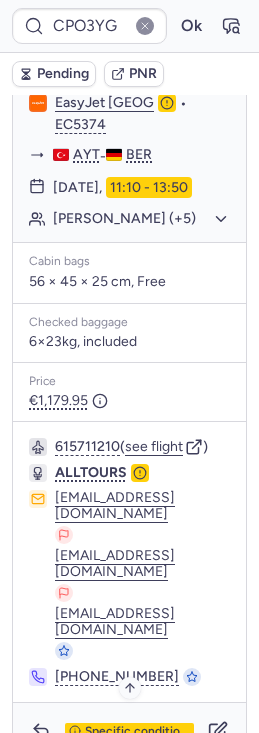 click on "Specific conditions" at bounding box center (137, 732) 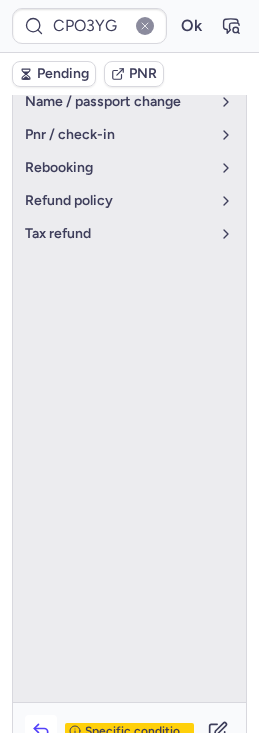 click 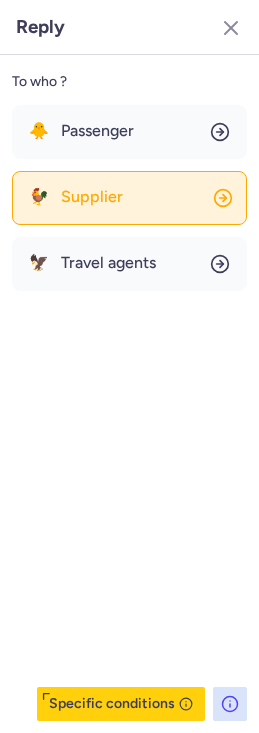 click on "🐓 Supplier" 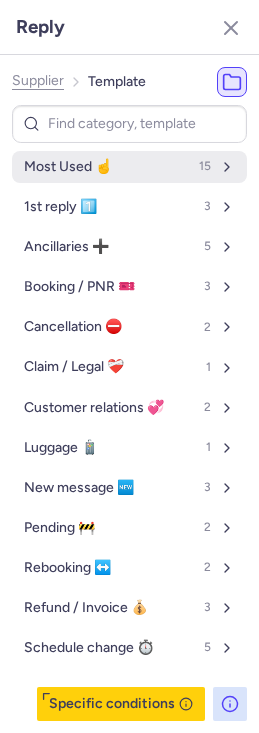 click on "Most Used ☝️ 15" at bounding box center [129, 167] 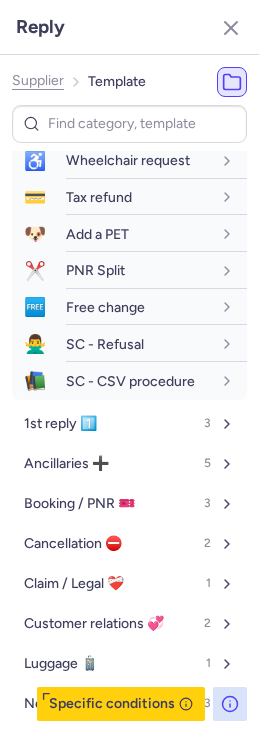 scroll, scrollTop: 355, scrollLeft: 0, axis: vertical 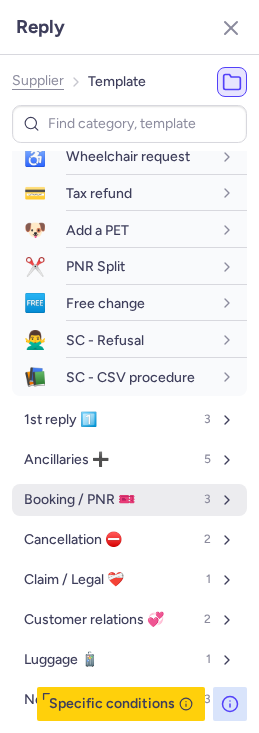 click on "Booking / PNR 🎫" at bounding box center (79, 500) 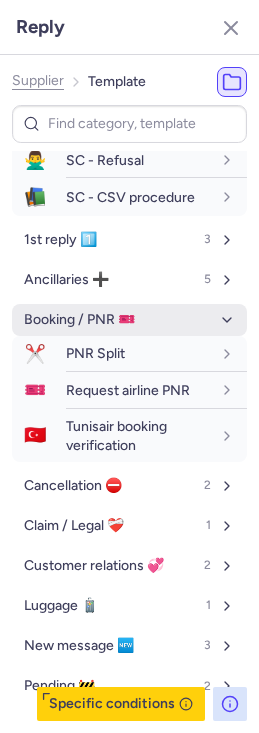 scroll, scrollTop: 594, scrollLeft: 0, axis: vertical 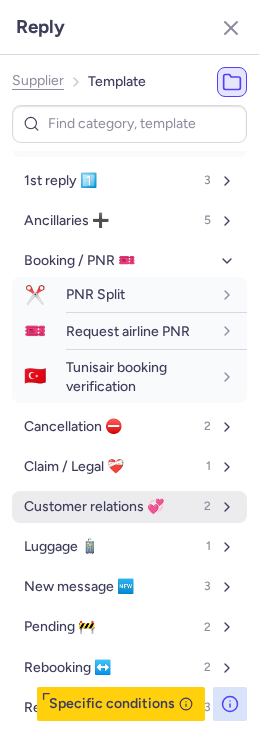 click on "Customer relations 💞" at bounding box center [94, 507] 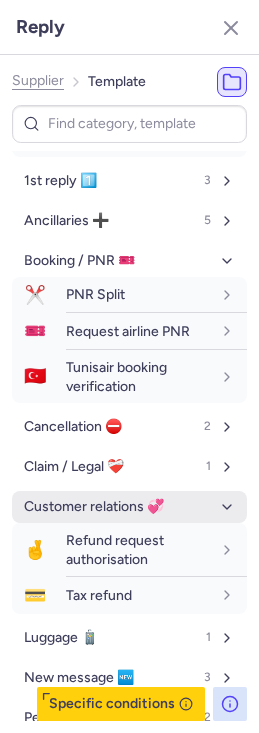 click on "Customer relations 💞" at bounding box center [94, 507] 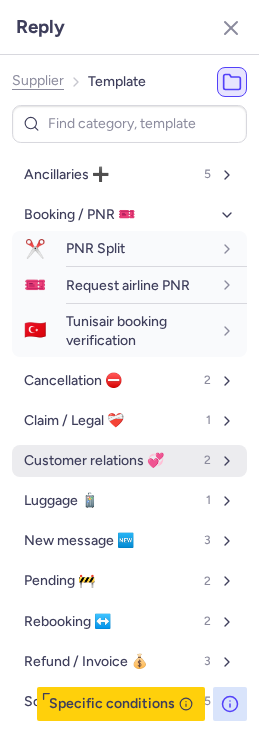 scroll, scrollTop: 679, scrollLeft: 0, axis: vertical 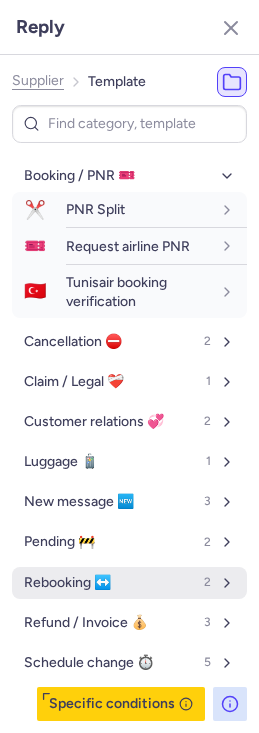 click on "Rebooking ↔️" at bounding box center (67, 583) 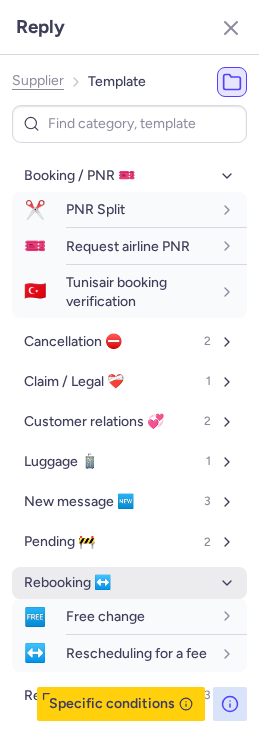 scroll, scrollTop: 752, scrollLeft: 0, axis: vertical 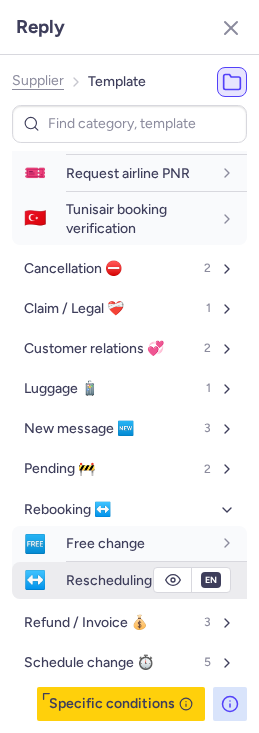 click on "Rescheduling for a fee" at bounding box center (136, 580) 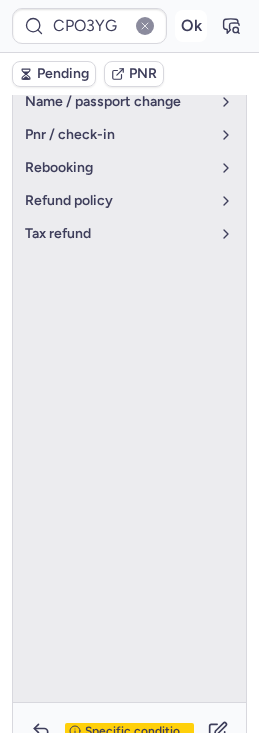 click on "Ok" at bounding box center (191, 26) 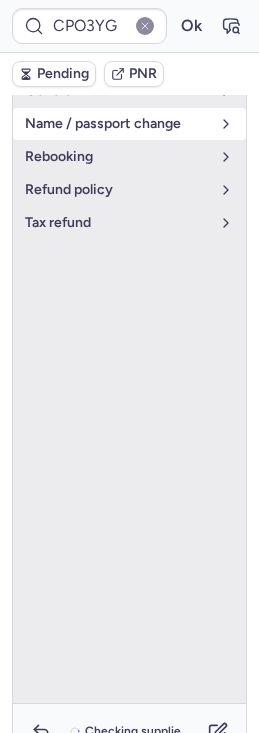 scroll, scrollTop: 435, scrollLeft: 0, axis: vertical 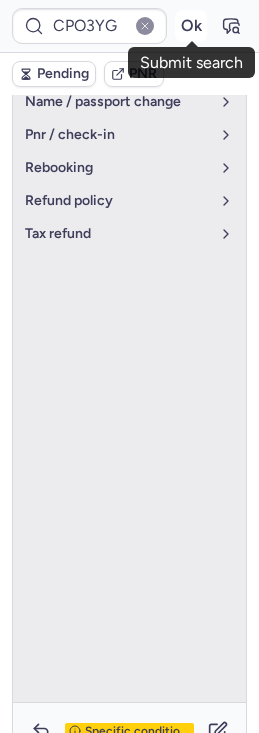 click on "Ok" at bounding box center [191, 26] 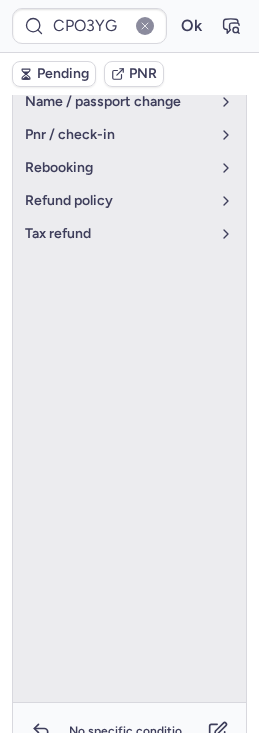 scroll, scrollTop: 413, scrollLeft: 0, axis: vertical 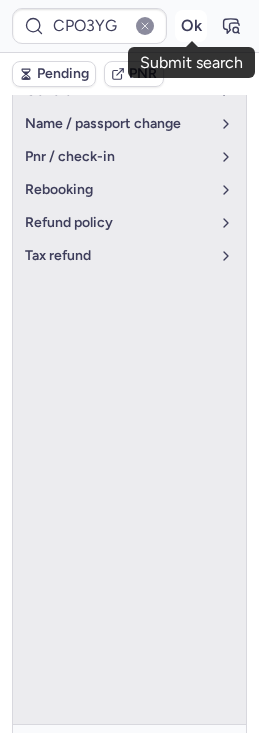 click on "Ok" at bounding box center (191, 26) 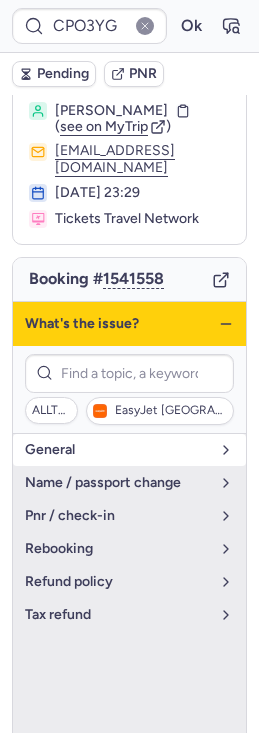 scroll, scrollTop: 0, scrollLeft: 0, axis: both 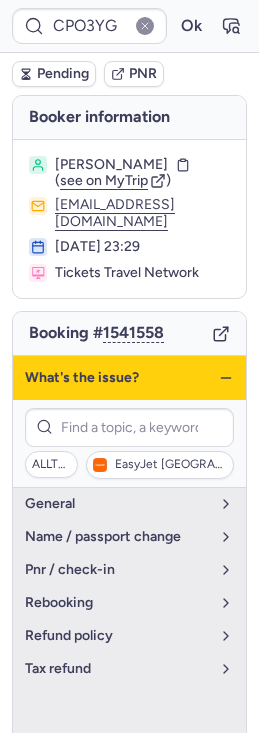 click 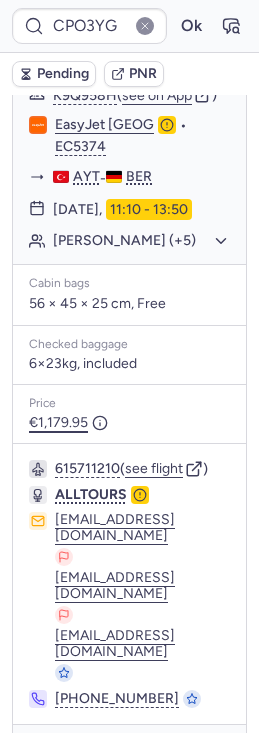 scroll, scrollTop: 435, scrollLeft: 0, axis: vertical 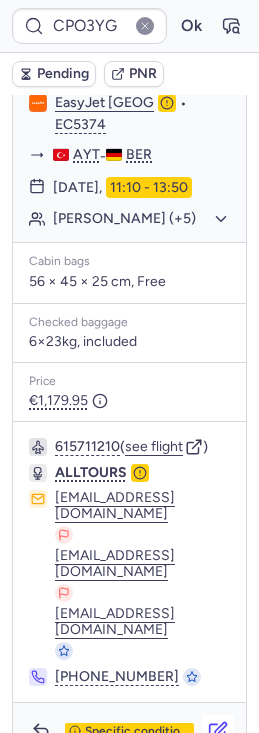 click 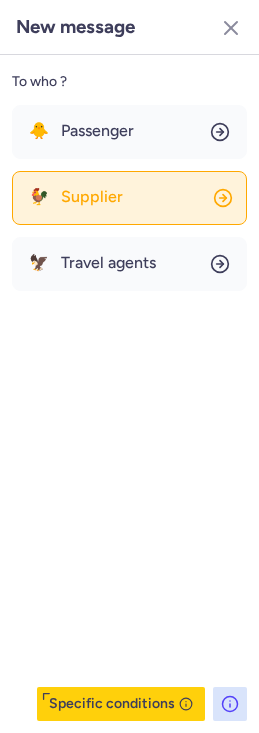 click on "🐓 Supplier" 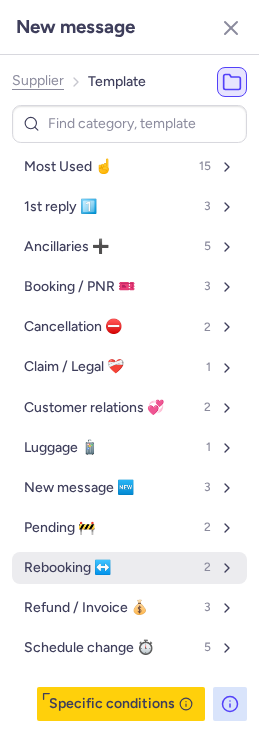 click on "Rebooking ↔️" at bounding box center [67, 568] 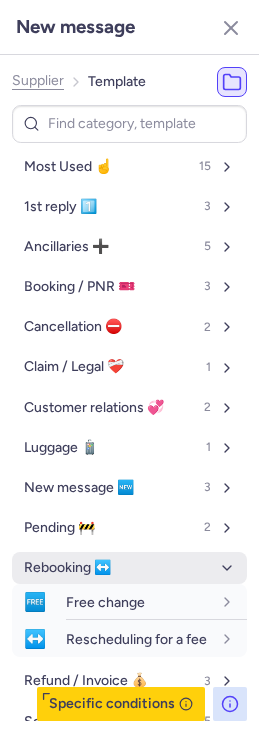 scroll, scrollTop: 58, scrollLeft: 0, axis: vertical 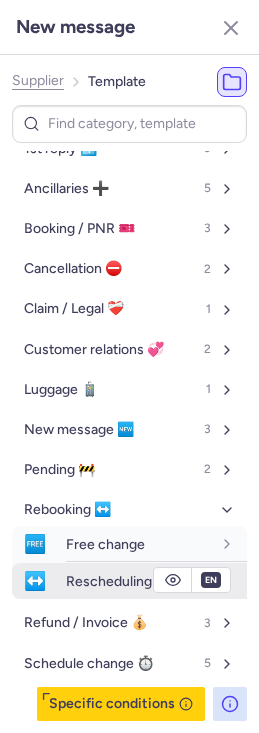 click on "Rescheduling for a fee" at bounding box center (136, 581) 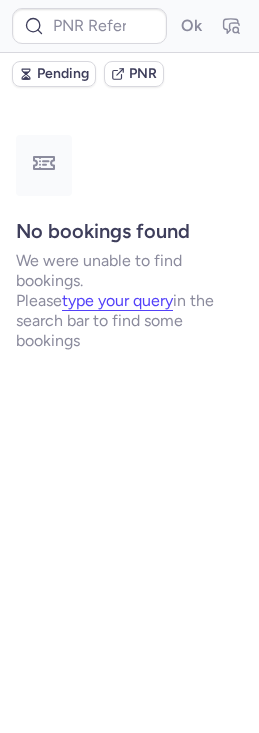 scroll, scrollTop: 0, scrollLeft: 0, axis: both 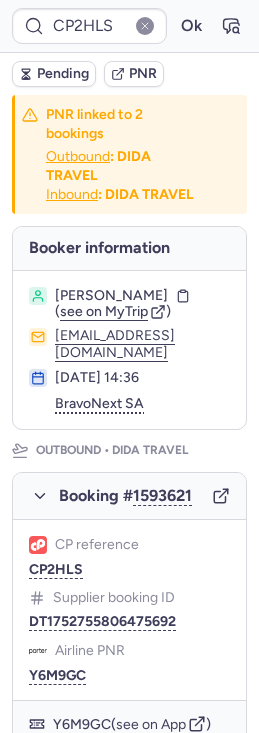 type on "CPIKST" 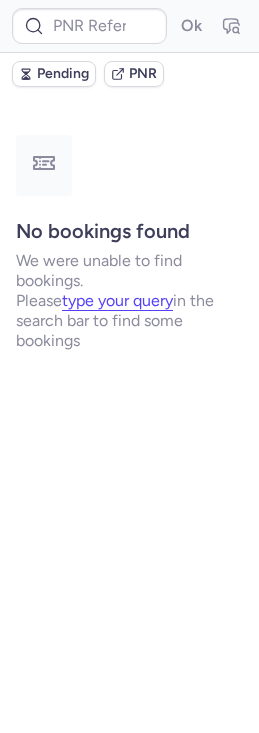 scroll, scrollTop: 0, scrollLeft: 0, axis: both 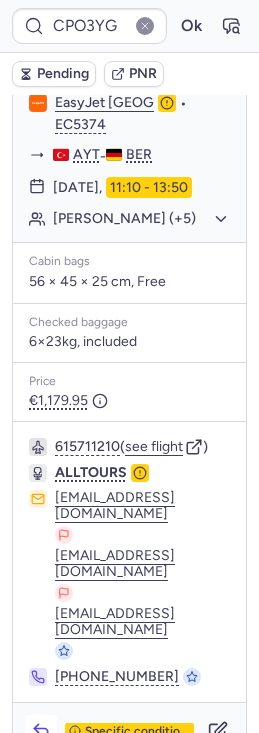 click 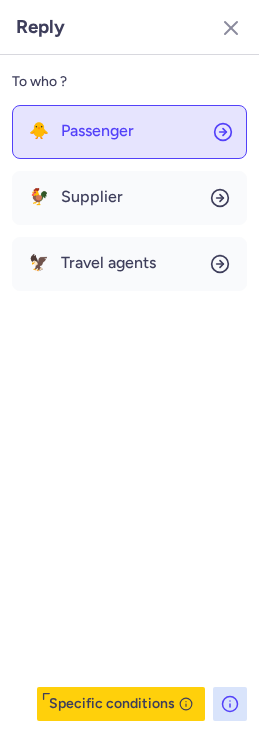 click on "🐥 Passenger" 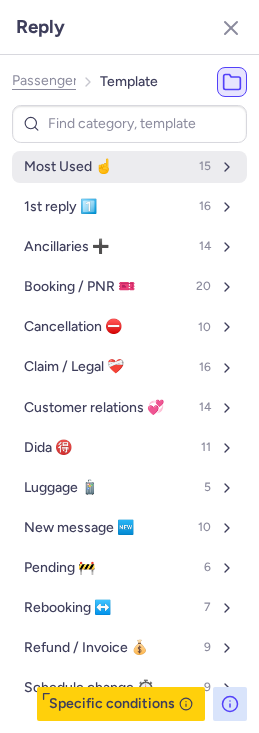 click on "Most Used ☝️ 15" at bounding box center (129, 167) 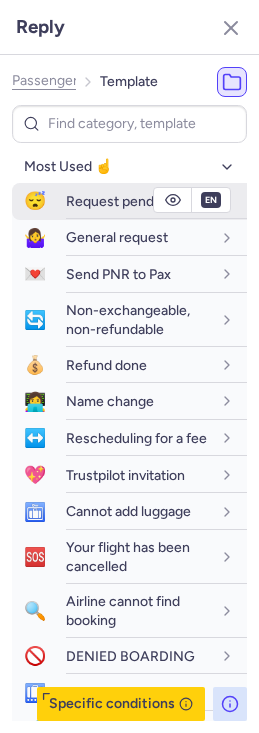 click on "Request pending" at bounding box center [119, 201] 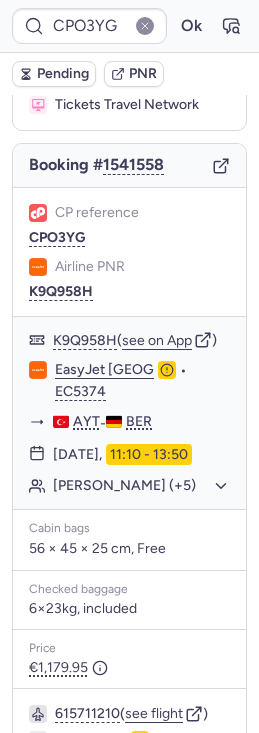 scroll, scrollTop: 0, scrollLeft: 0, axis: both 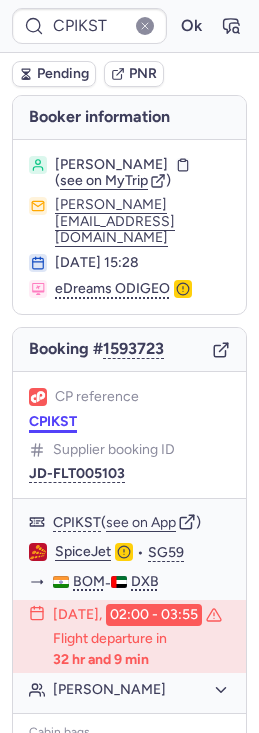 click on "CPIKST" at bounding box center [53, 422] 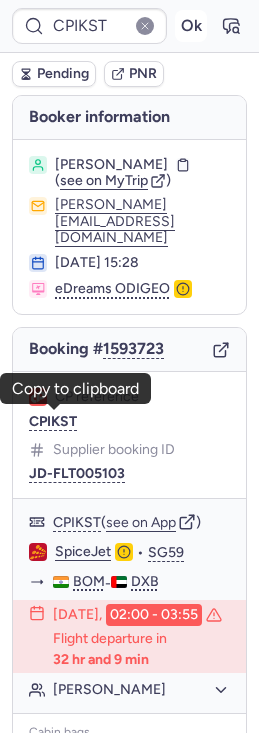 click on "Ok" at bounding box center [191, 26] 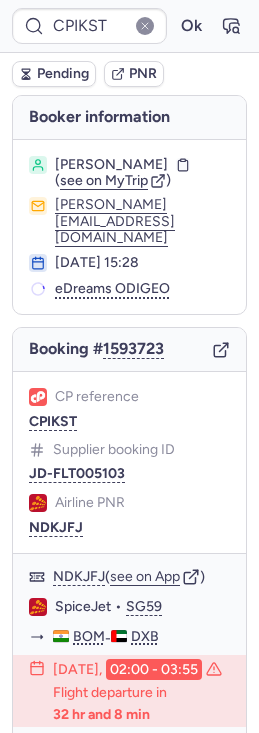 scroll, scrollTop: 428, scrollLeft: 0, axis: vertical 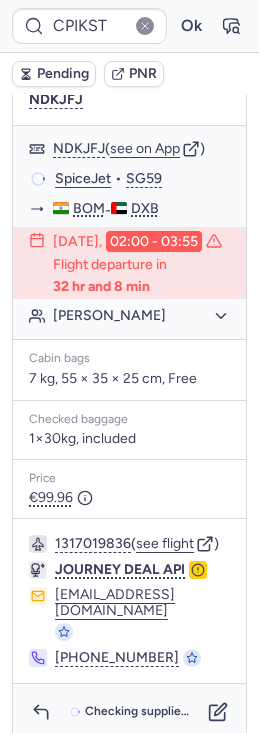 type on "CP2M9Y" 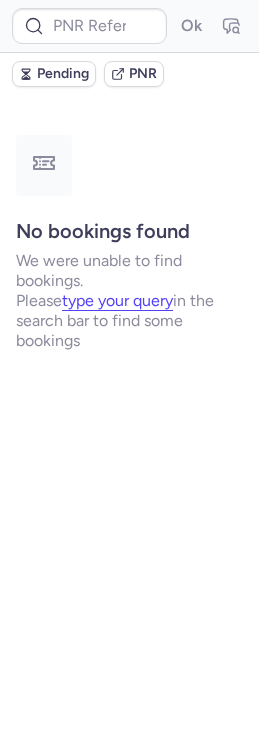 scroll, scrollTop: 0, scrollLeft: 0, axis: both 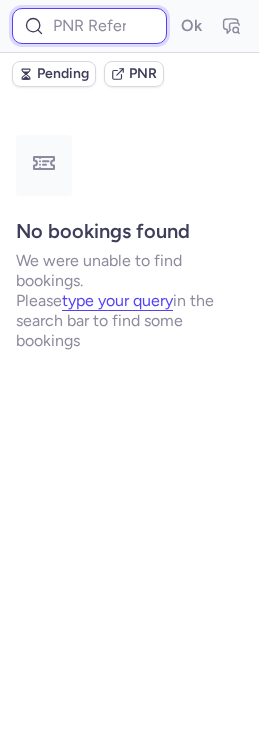 click at bounding box center [89, 26] 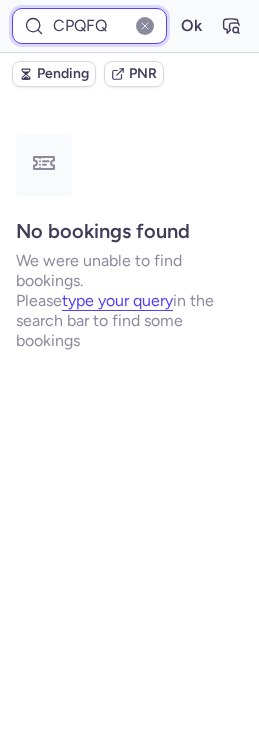 type on "CPQFQ5" 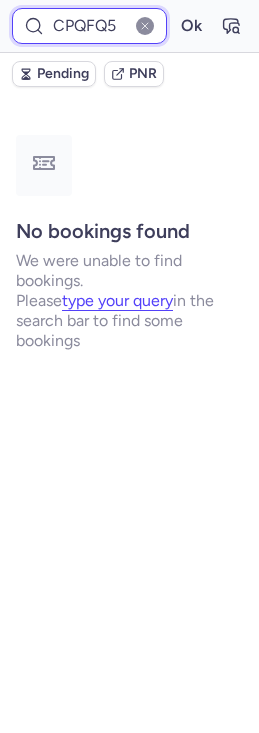 click on "Ok" at bounding box center (191, 26) 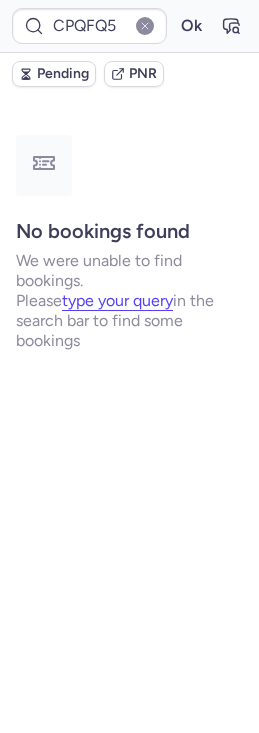 click at bounding box center (145, 26) 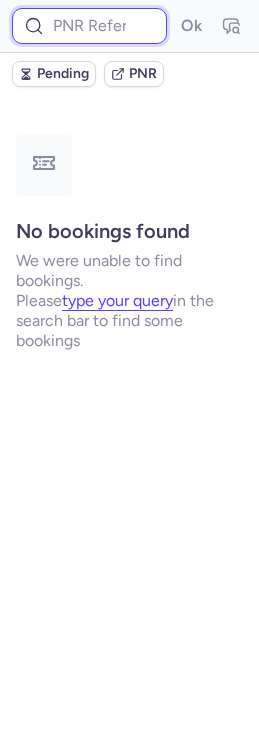 click at bounding box center (89, 26) 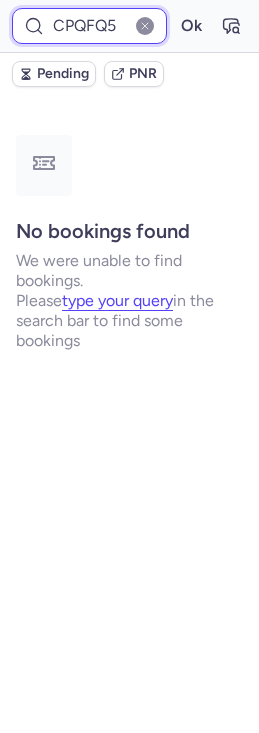 click on "Ok" at bounding box center [191, 26] 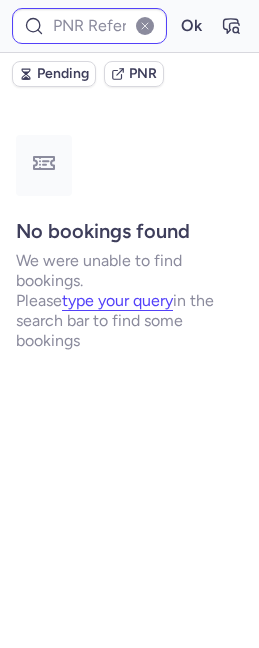 type on "CPVZZX" 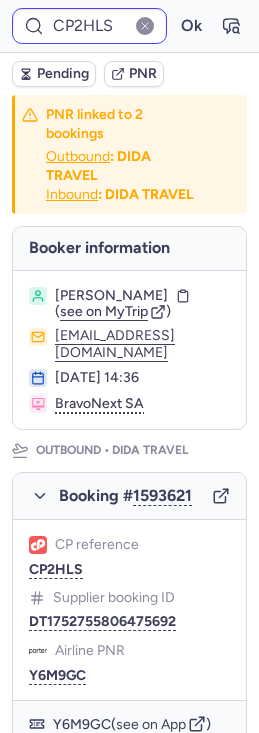 type on "CP4QHS" 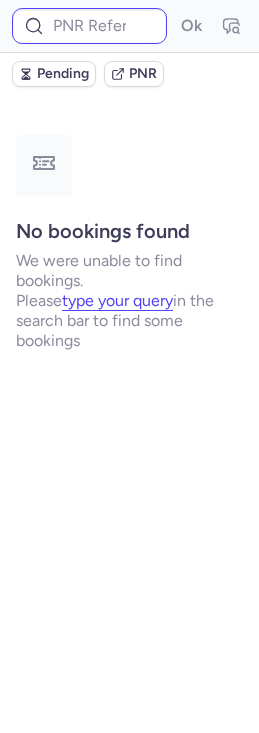 type on "CPI9JP" 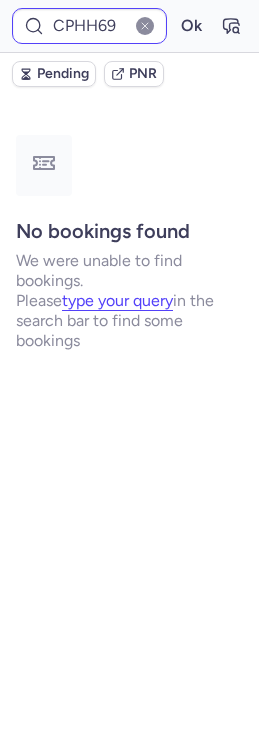 type on "CPY8CL" 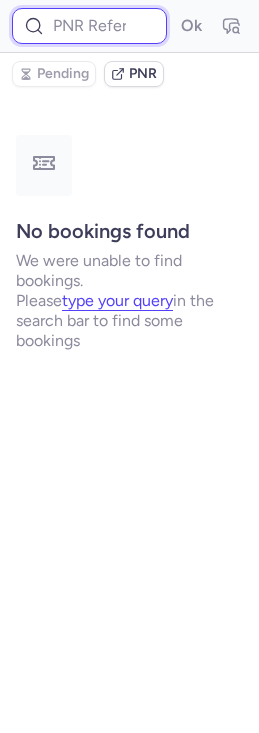 click at bounding box center [89, 26] 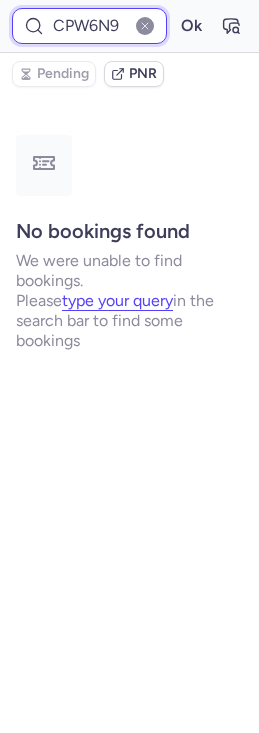 scroll, scrollTop: 0, scrollLeft: 0, axis: both 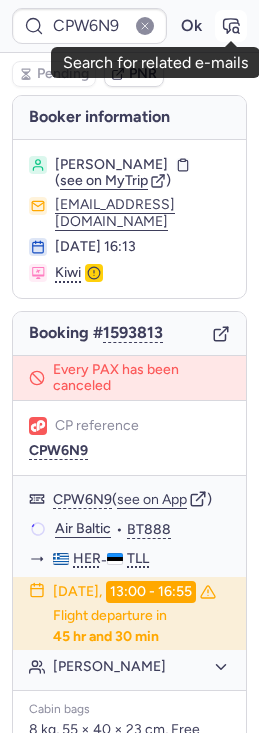 click 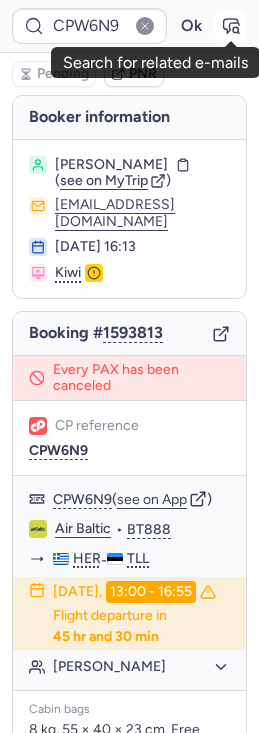 click 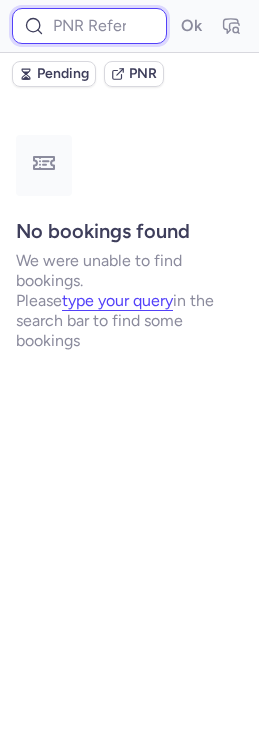 click at bounding box center [89, 26] 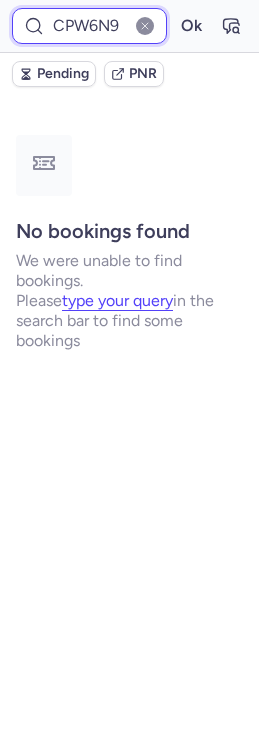 type on "CPW6N9" 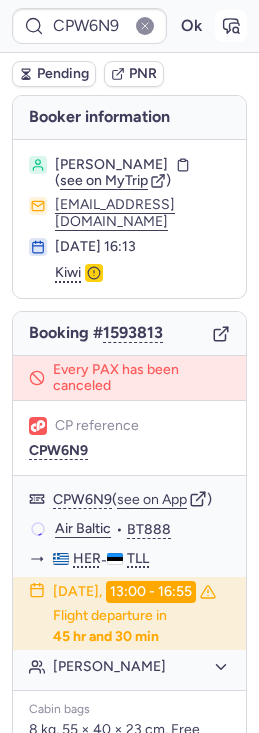 click 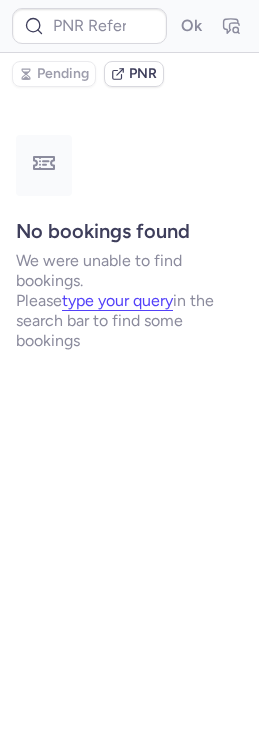 type on "CPHVVZ" 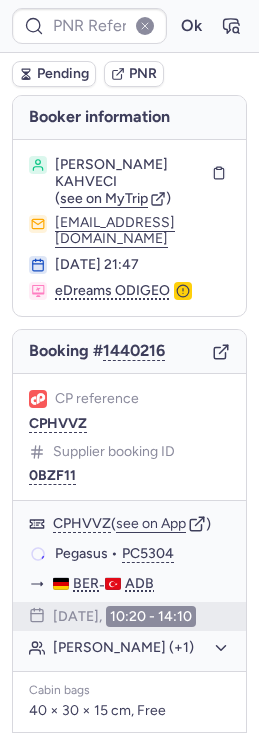 type on "CPHKWN" 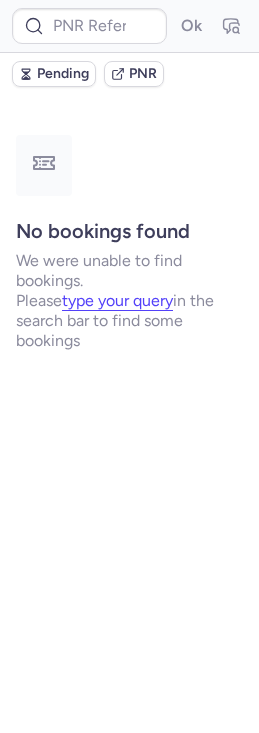 type on "CPPNTQ" 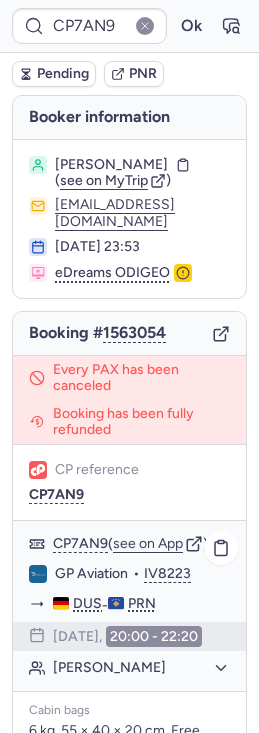 scroll, scrollTop: 387, scrollLeft: 0, axis: vertical 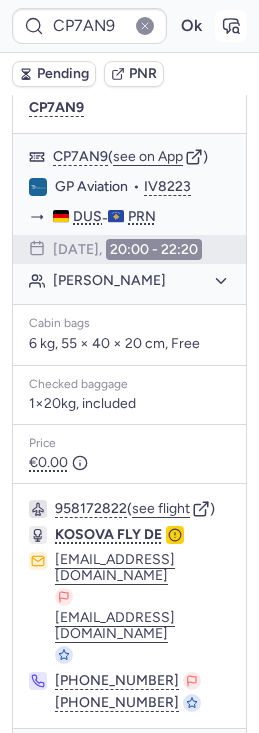 click at bounding box center [231, 26] 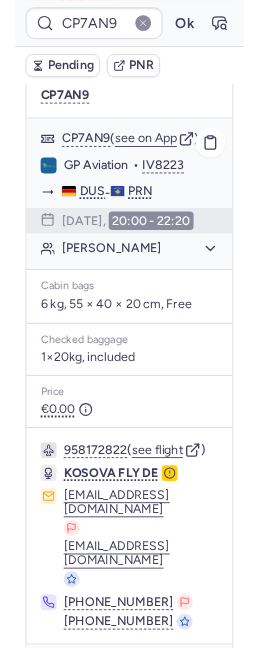 scroll, scrollTop: 0, scrollLeft: 0, axis: both 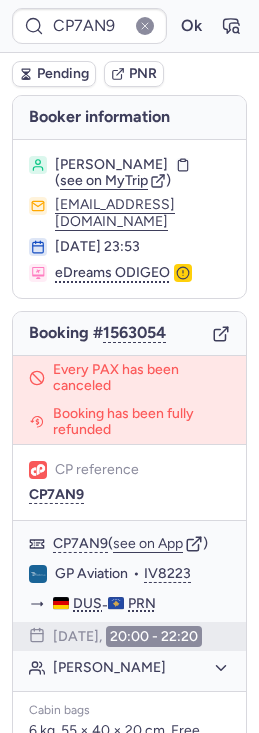type on "CP4QHS" 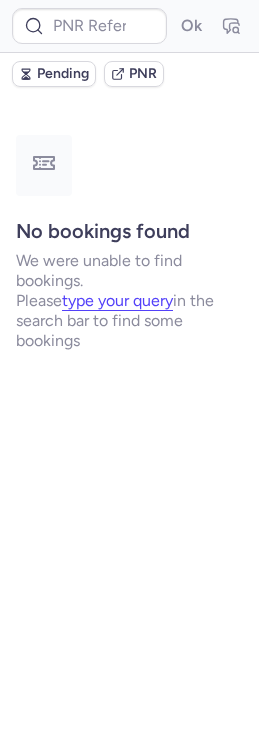 type on "AA917026" 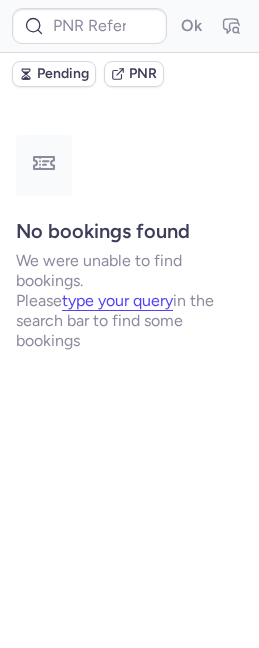 type on "AA917026" 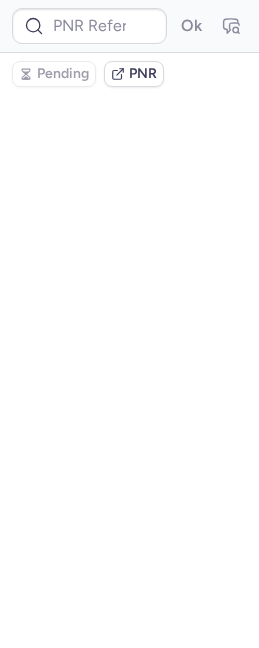 scroll, scrollTop: 0, scrollLeft: 0, axis: both 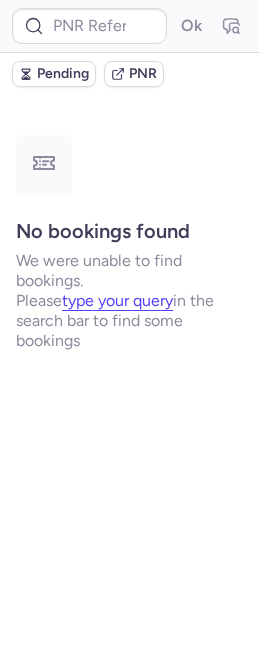 type on "CPHKWN" 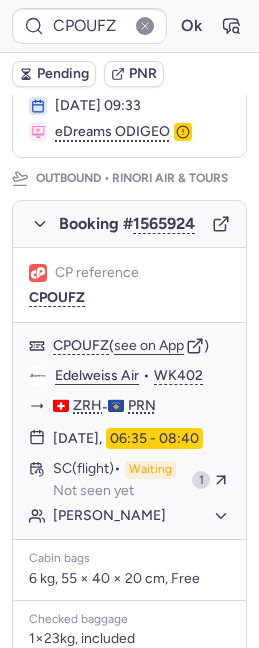 scroll, scrollTop: 315, scrollLeft: 0, axis: vertical 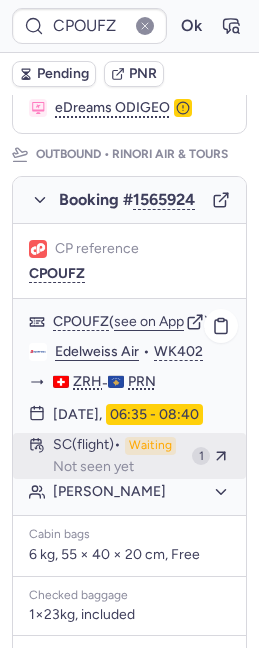 click on "Waiting" at bounding box center [150, 446] 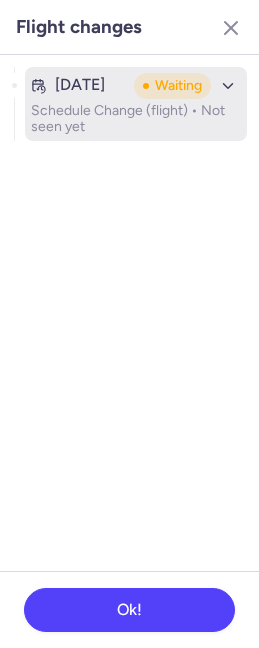 click on "Schedule Change (flight) •  Not seen yet" at bounding box center [136, 119] 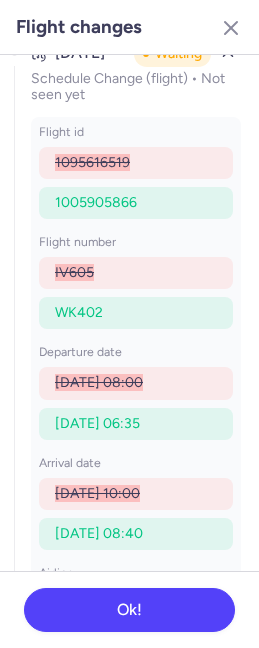 scroll, scrollTop: 33, scrollLeft: 0, axis: vertical 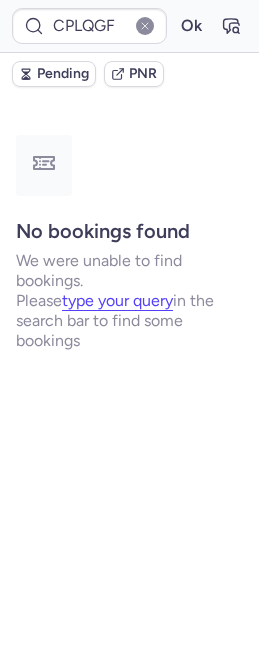 type on "CP4QHS" 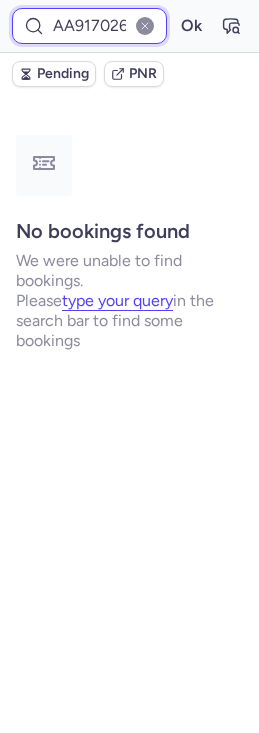 click on "AA917026" at bounding box center [89, 26] 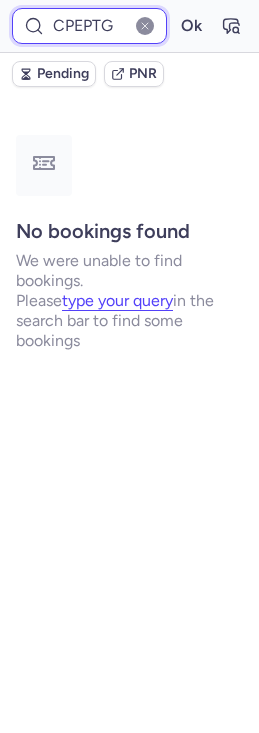 type on "CPEPTG" 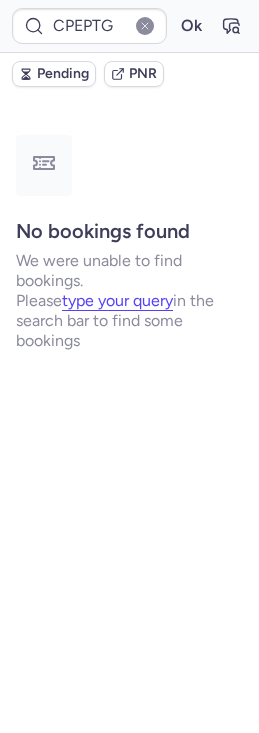 click at bounding box center (145, 26) 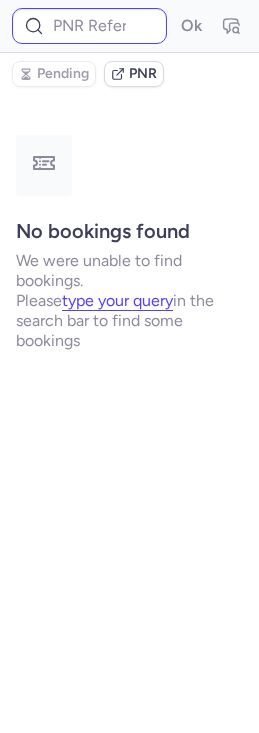 type on "JU9205" 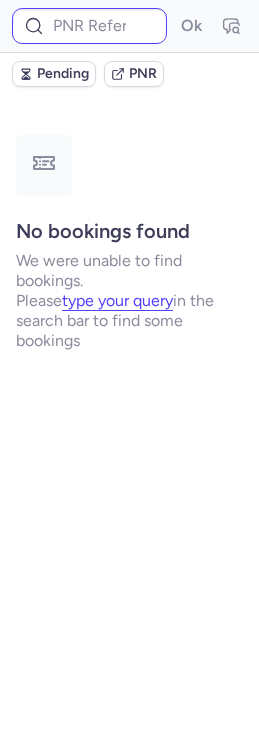 type on "JU9205" 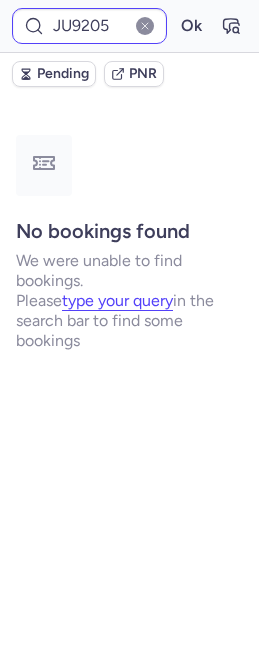 type on "CPQLMX" 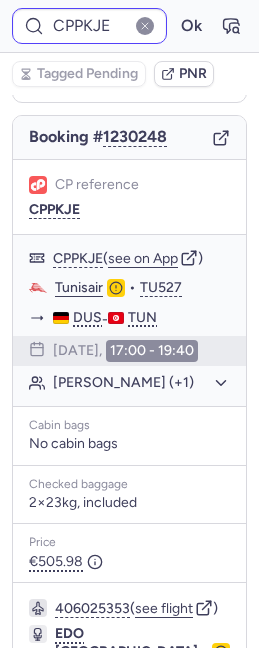 scroll, scrollTop: 217, scrollLeft: 0, axis: vertical 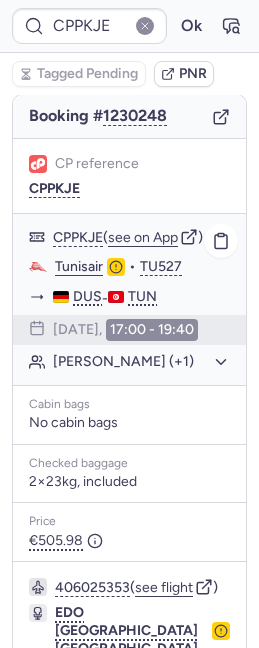 click on "[PERSON_NAME] (+1)" 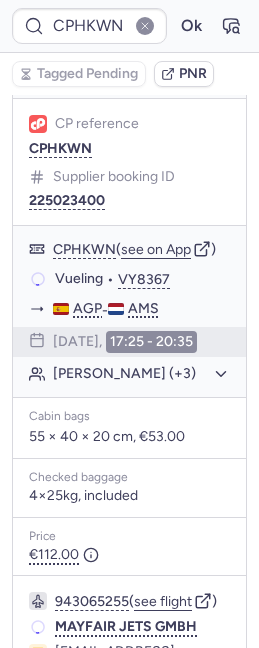 scroll, scrollTop: 260, scrollLeft: 0, axis: vertical 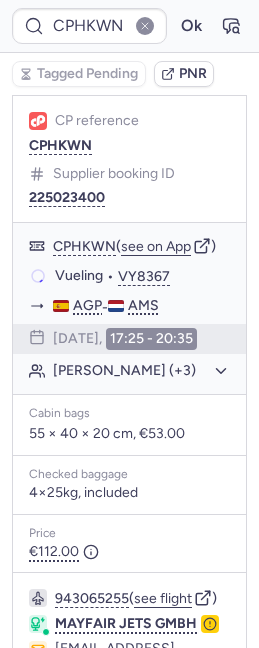 type on "CPHPWZ" 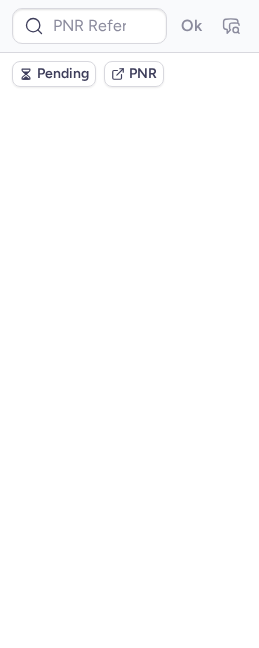 scroll, scrollTop: 0, scrollLeft: 0, axis: both 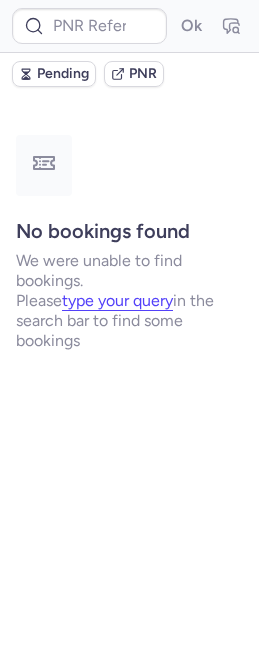 type on "CP2M9Y" 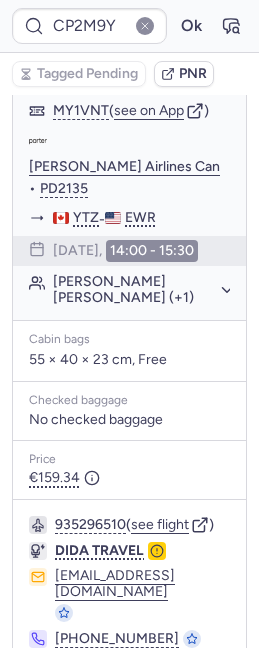 scroll, scrollTop: 618, scrollLeft: 0, axis: vertical 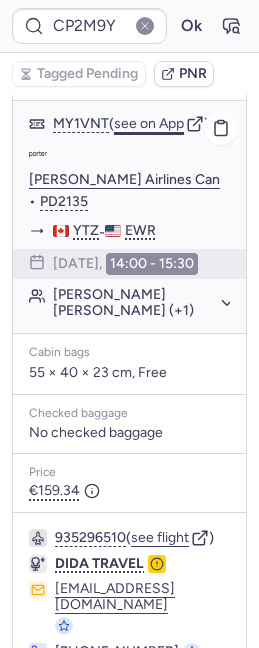 click on "see on App" 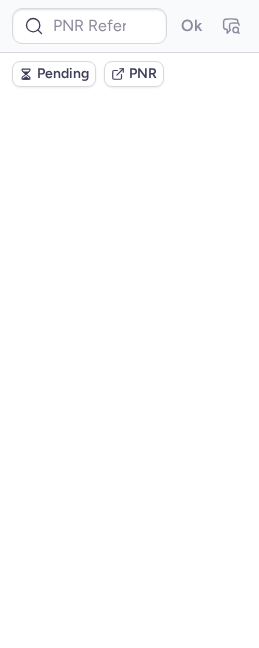 scroll, scrollTop: 0, scrollLeft: 0, axis: both 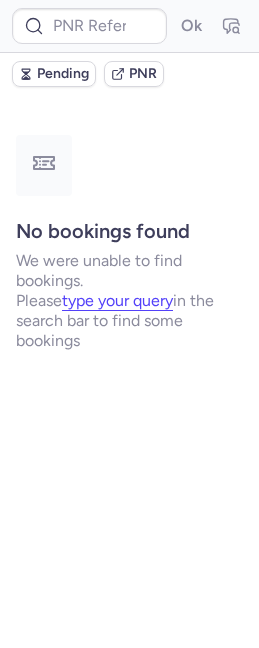type on "CPXXKO" 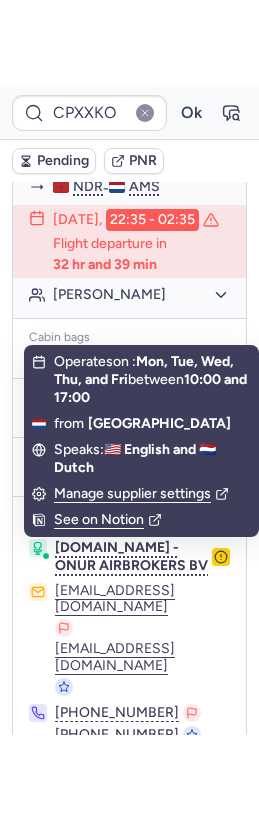 scroll, scrollTop: 464, scrollLeft: 0, axis: vertical 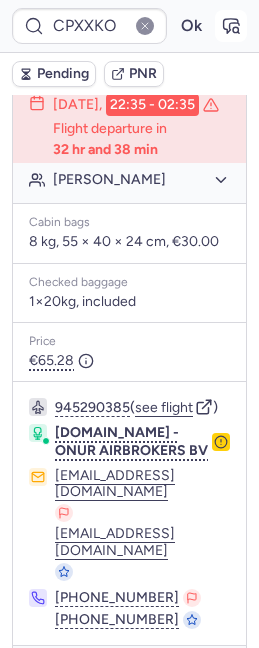 click 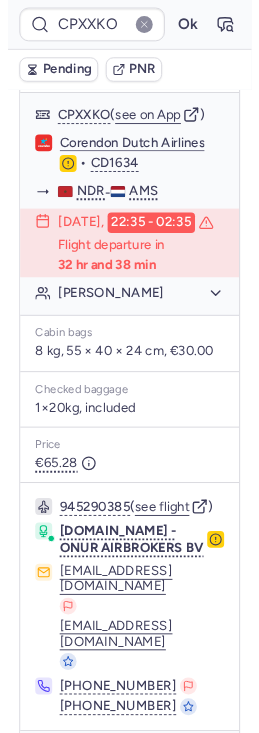 scroll, scrollTop: 379, scrollLeft: 0, axis: vertical 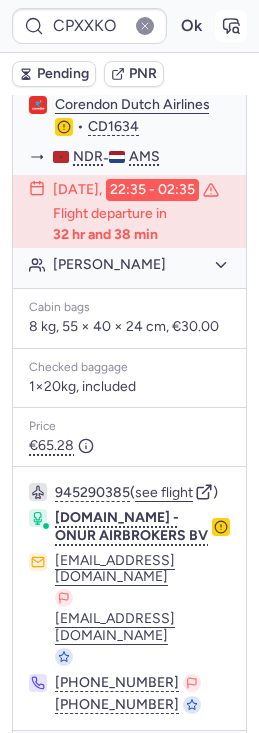 click 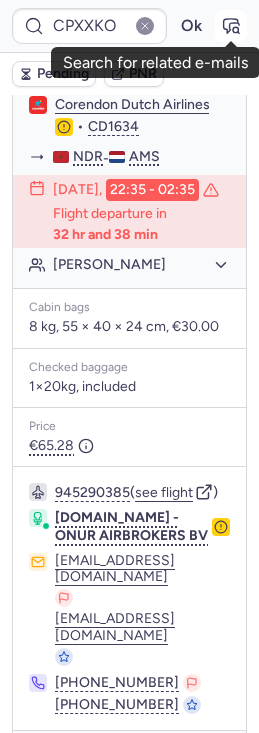 click at bounding box center (231, 26) 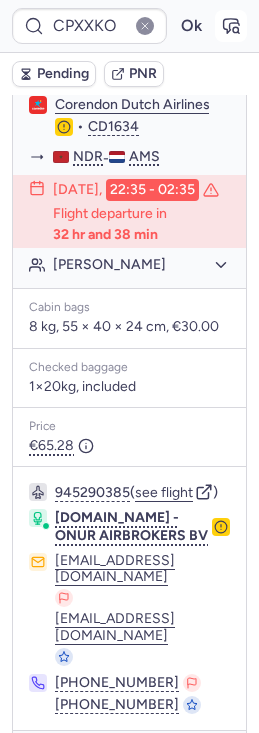 click 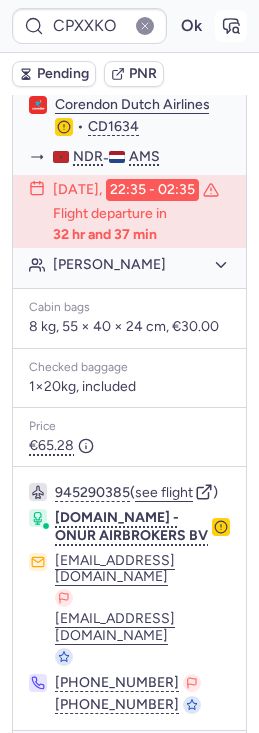 click 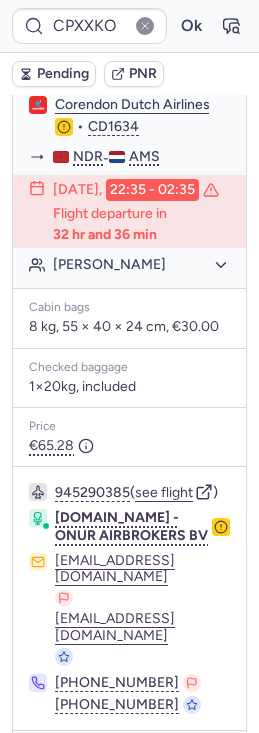 click 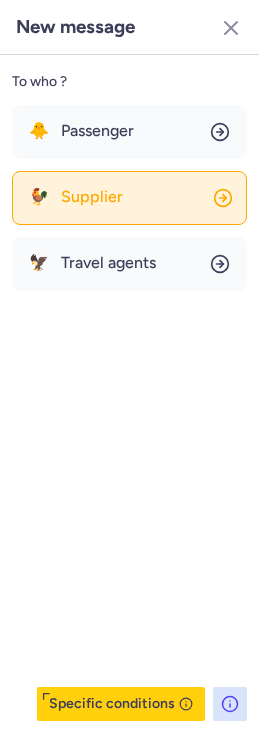 click on "🐓 Supplier" 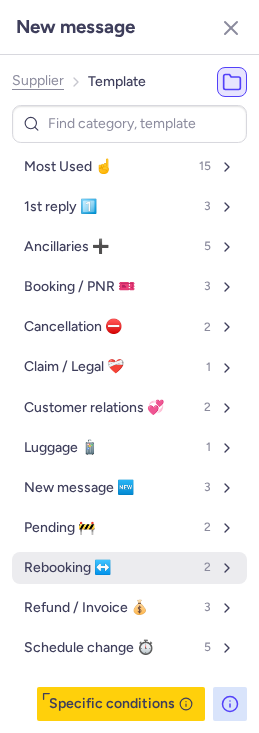 click on "Rebooking ↔️ 2" at bounding box center [129, 568] 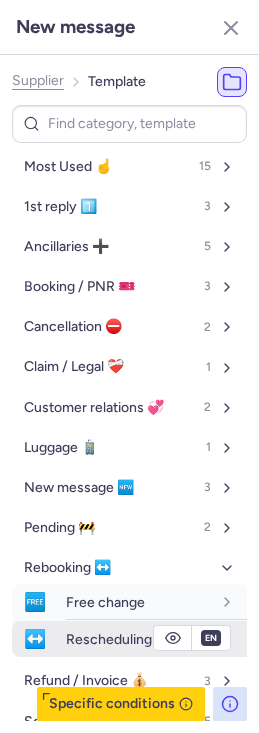 click on "Rescheduling for a fee" at bounding box center [156, 639] 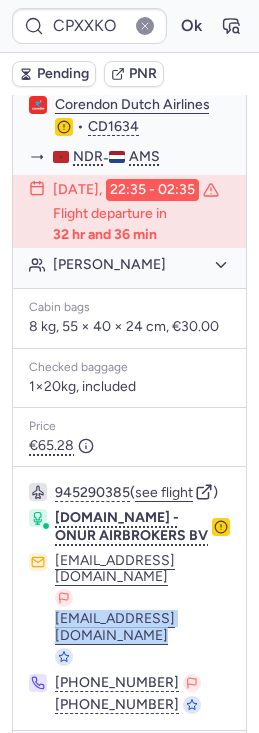 drag, startPoint x: 46, startPoint y: 592, endPoint x: 153, endPoint y: 595, distance: 107.042046 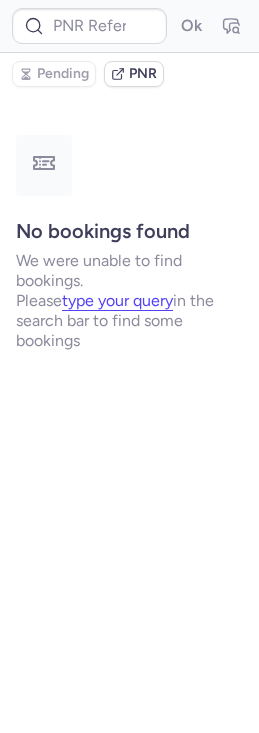 scroll, scrollTop: 0, scrollLeft: 0, axis: both 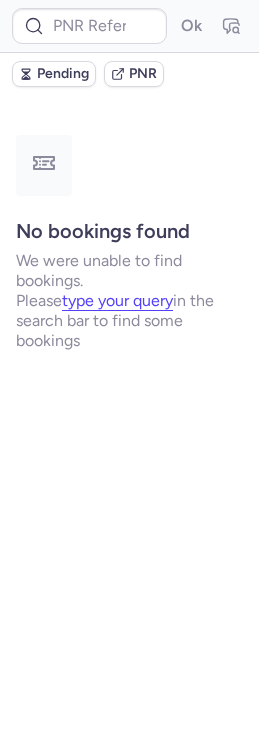 type on "CPEPTG" 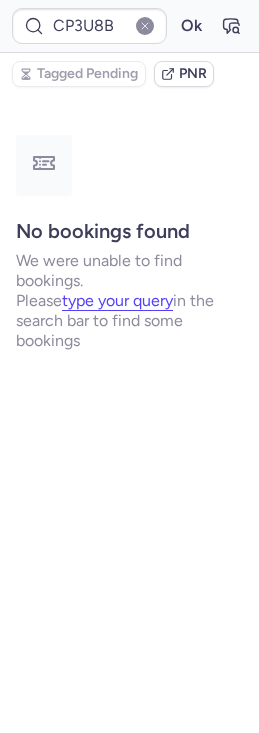 type on "CPXXKO" 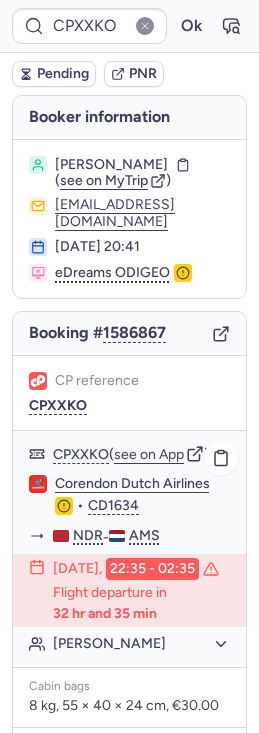 scroll, scrollTop: 379, scrollLeft: 0, axis: vertical 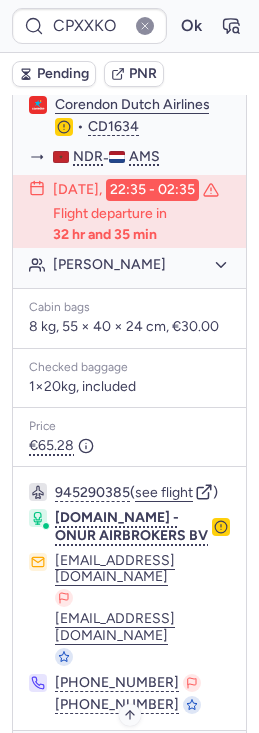 click on "Specific conditions" at bounding box center [137, 759] 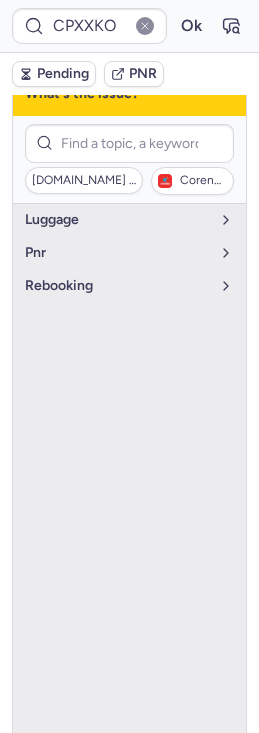 scroll, scrollTop: 282, scrollLeft: 0, axis: vertical 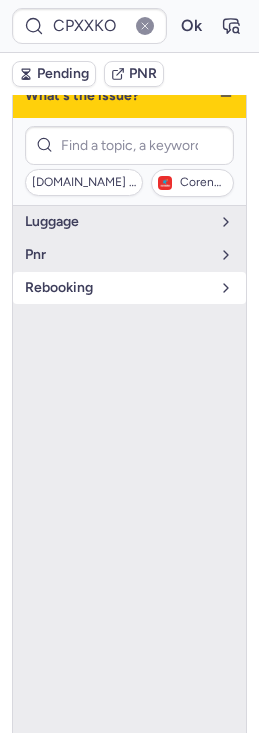 click on "rebooking" at bounding box center (117, 288) 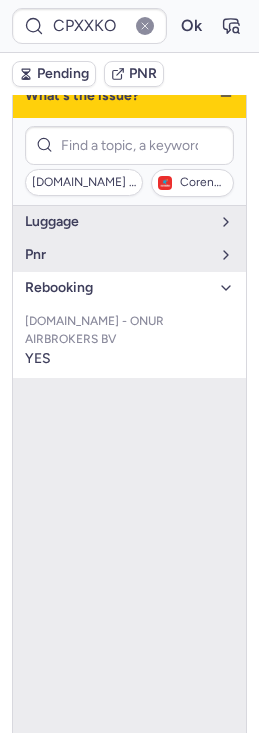 type 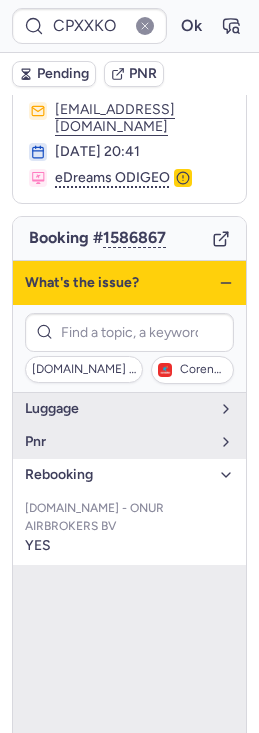 scroll, scrollTop: 0, scrollLeft: 0, axis: both 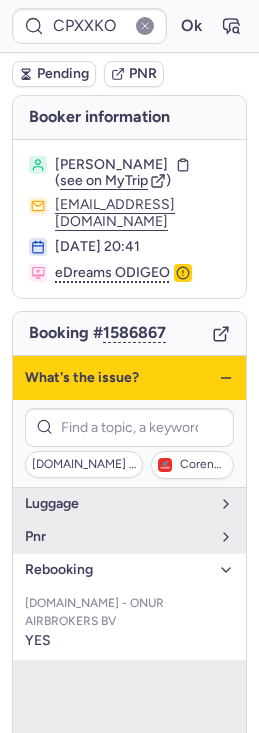 click 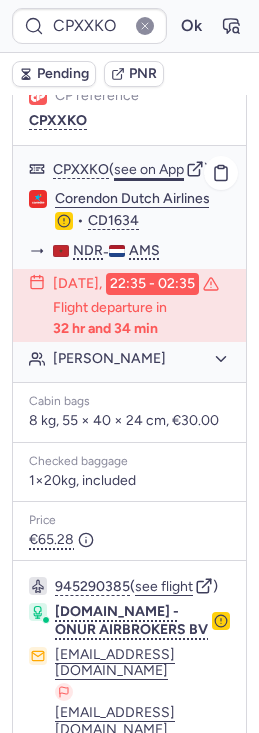 click on "see on App" 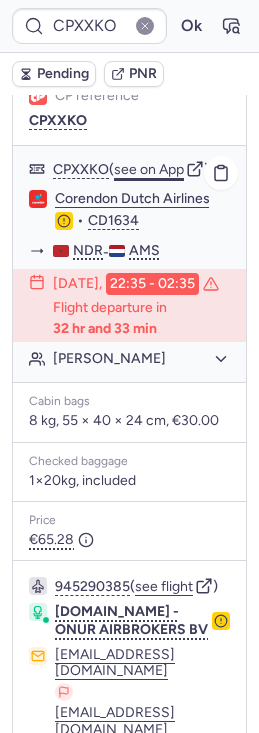 type 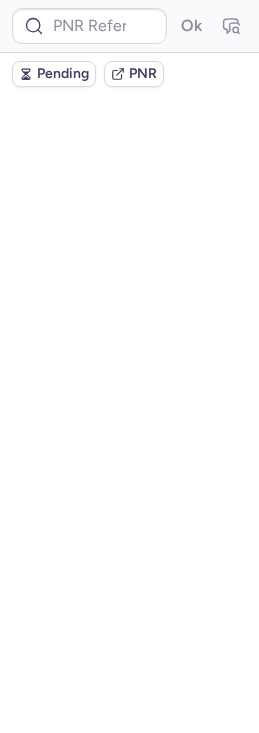 scroll, scrollTop: 0, scrollLeft: 0, axis: both 